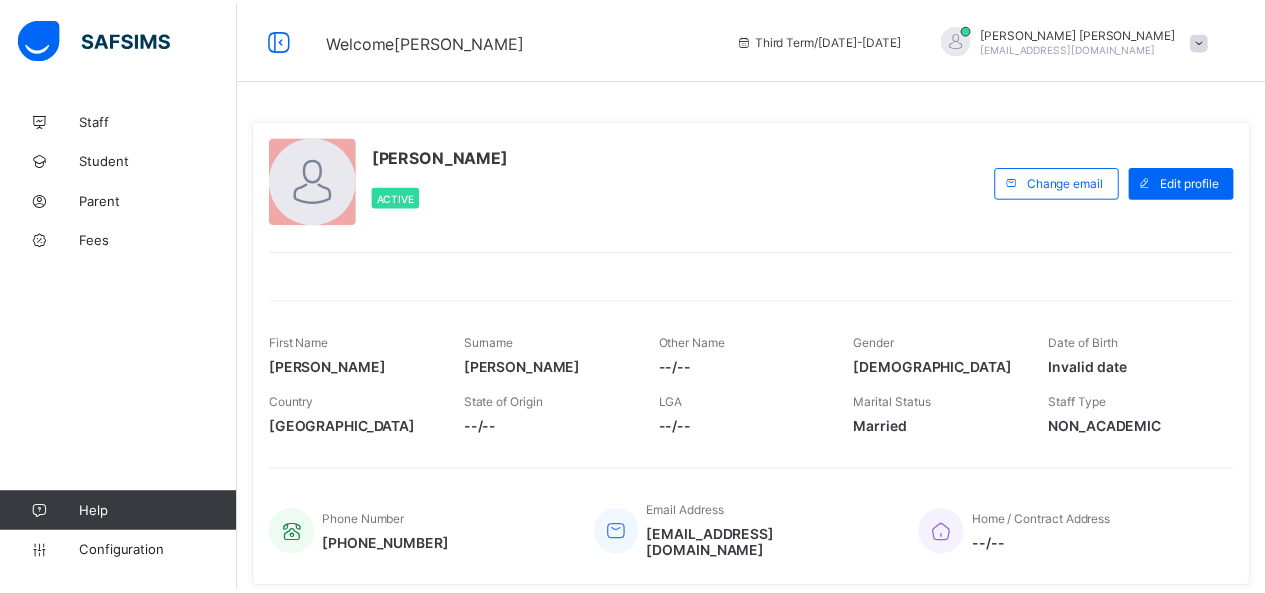 scroll, scrollTop: 0, scrollLeft: 0, axis: both 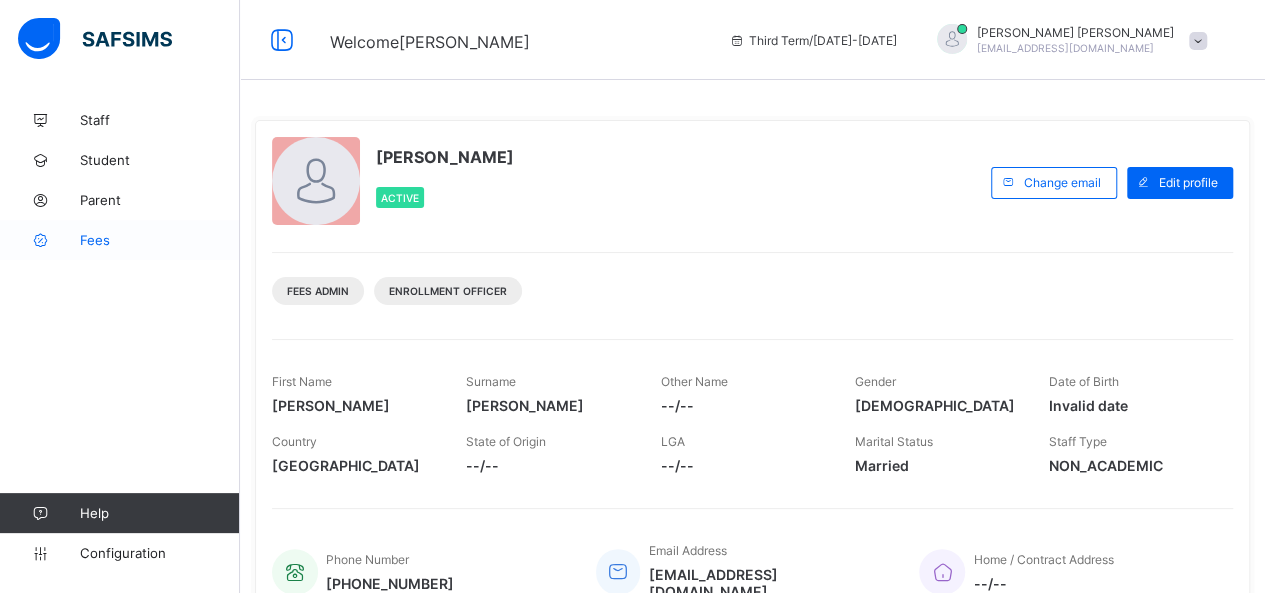 click on "Fees" at bounding box center [160, 240] 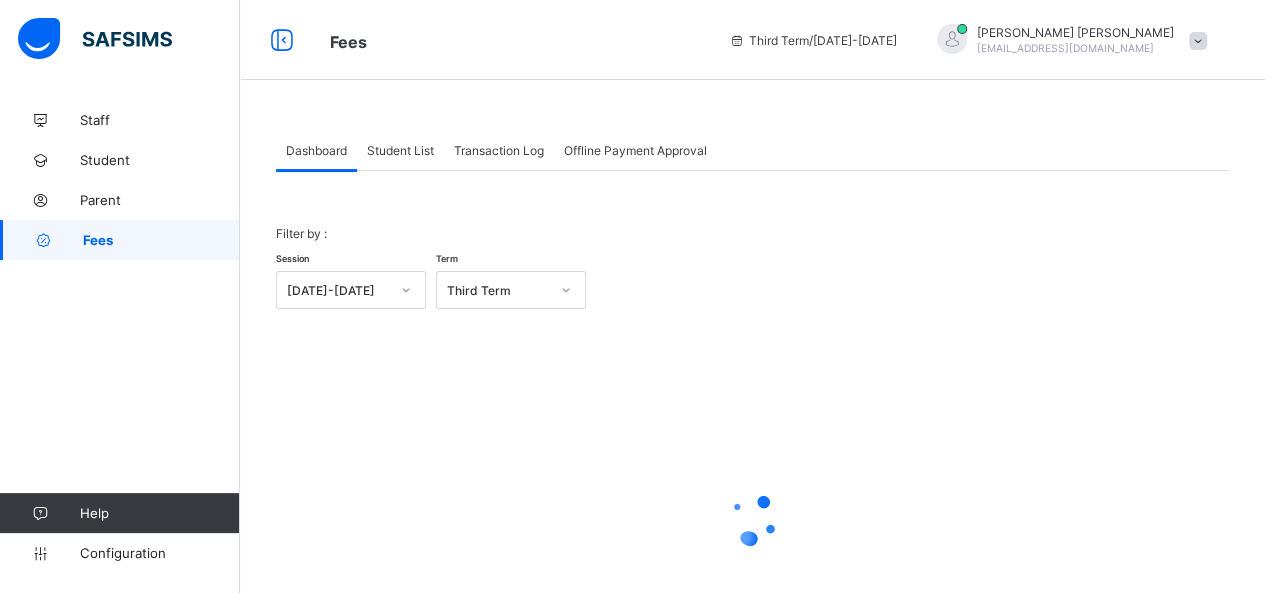 click on "Student List" at bounding box center (400, 150) 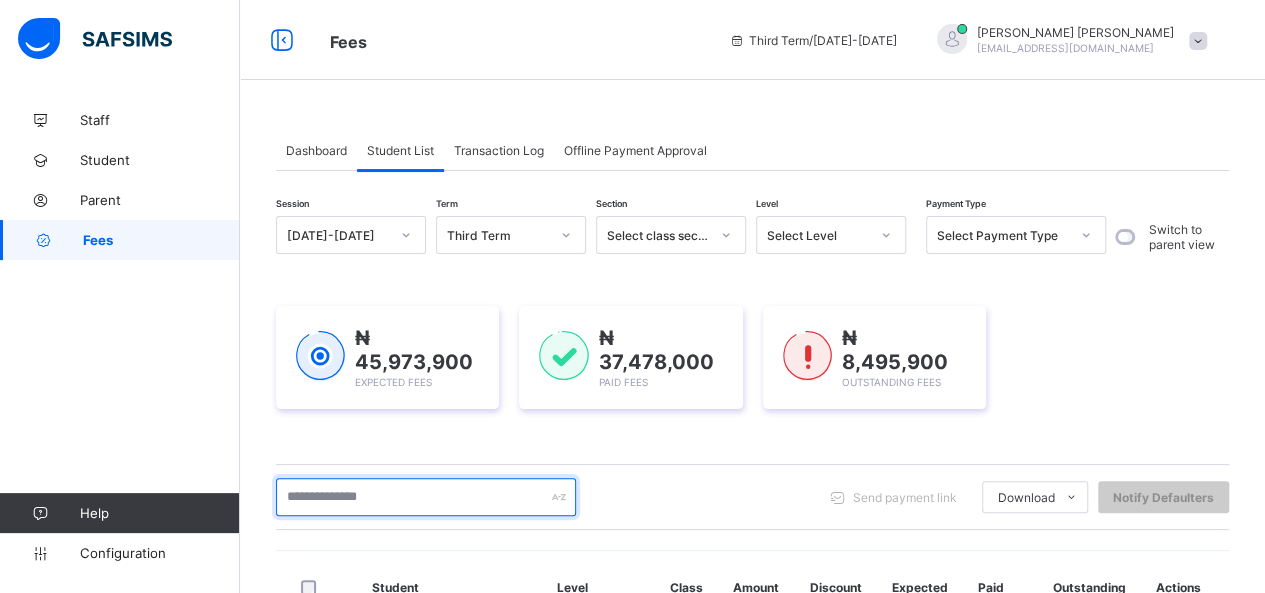 click at bounding box center (426, 497) 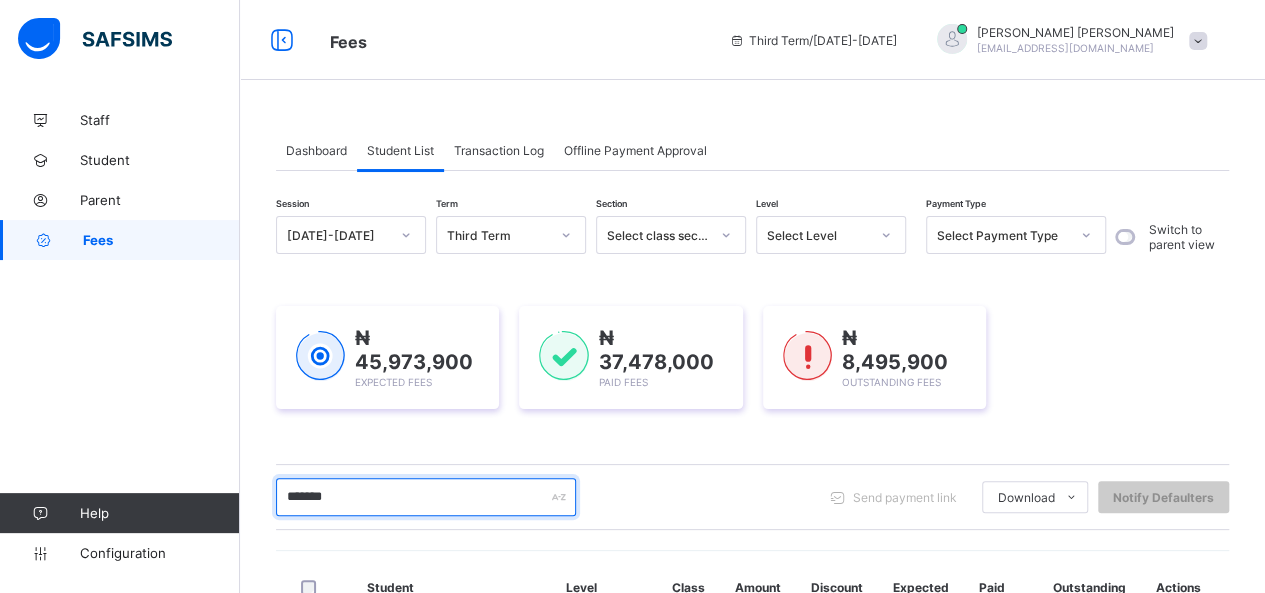 scroll, scrollTop: 362, scrollLeft: 0, axis: vertical 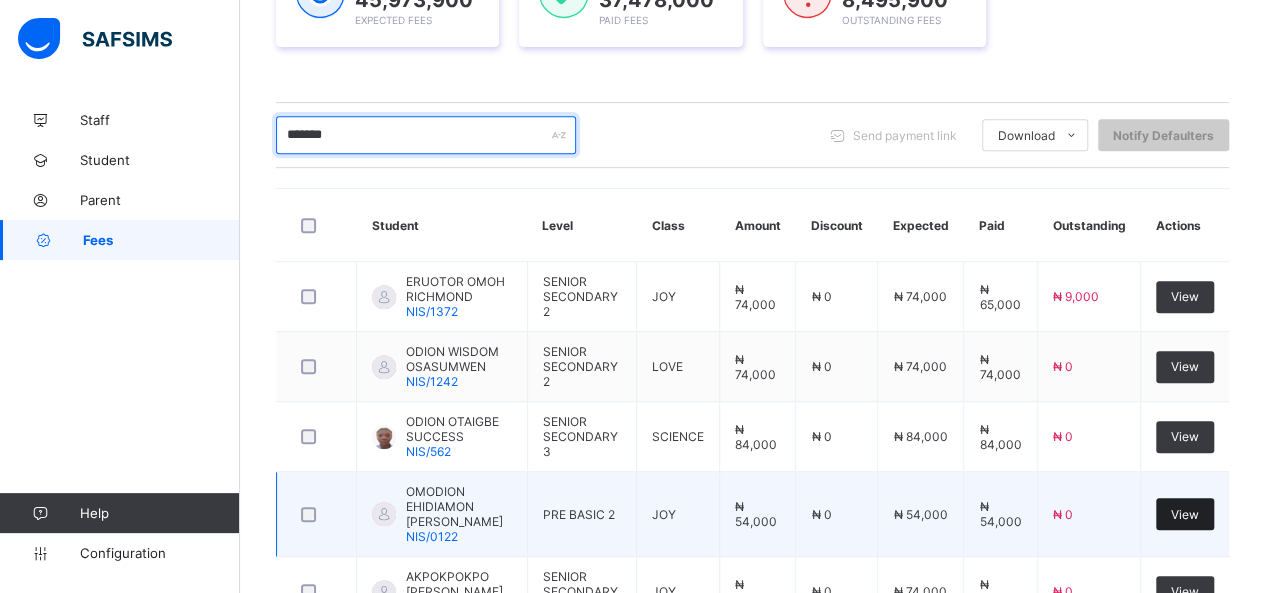 type on "*******" 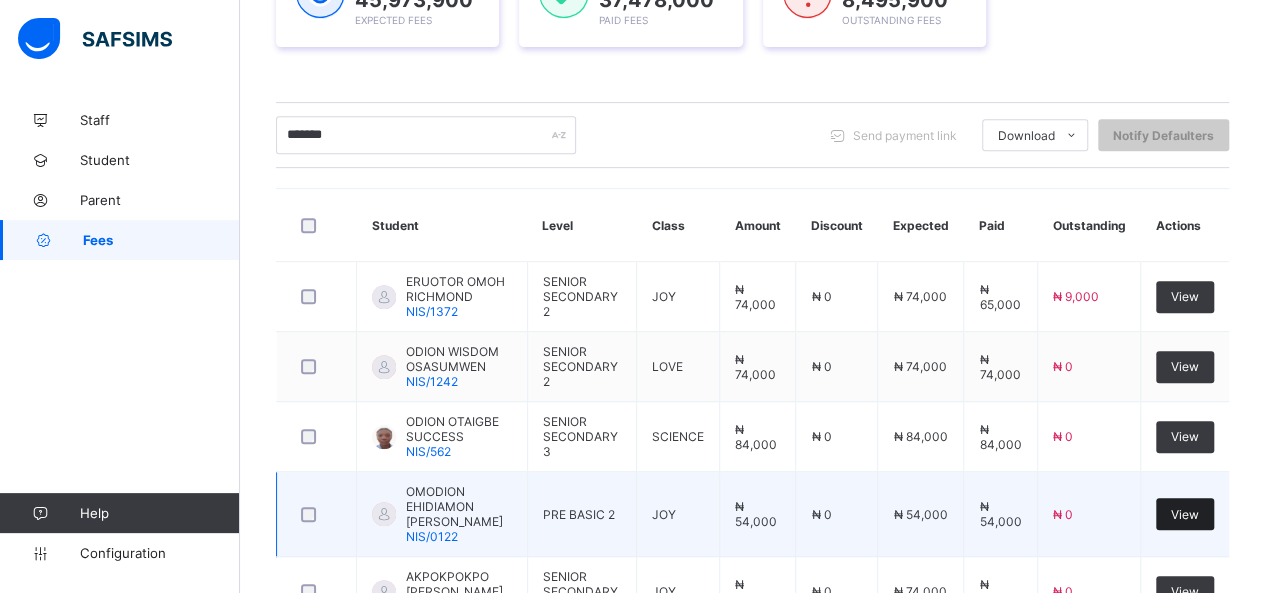 click on "View" at bounding box center (1185, 514) 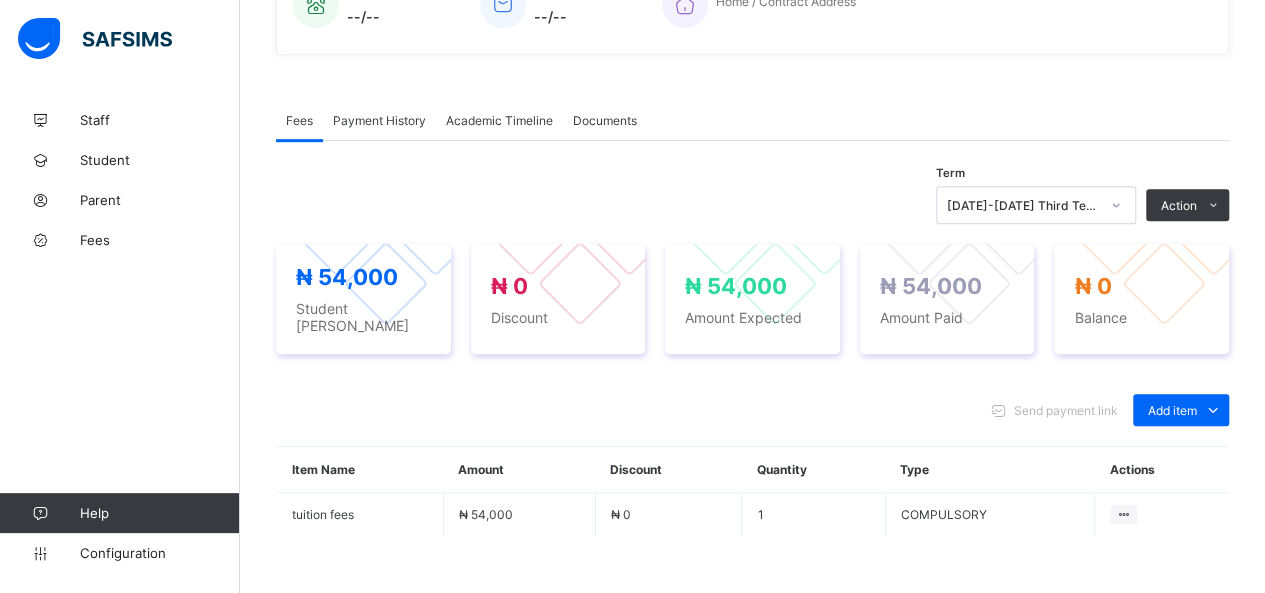 scroll, scrollTop: 562, scrollLeft: 0, axis: vertical 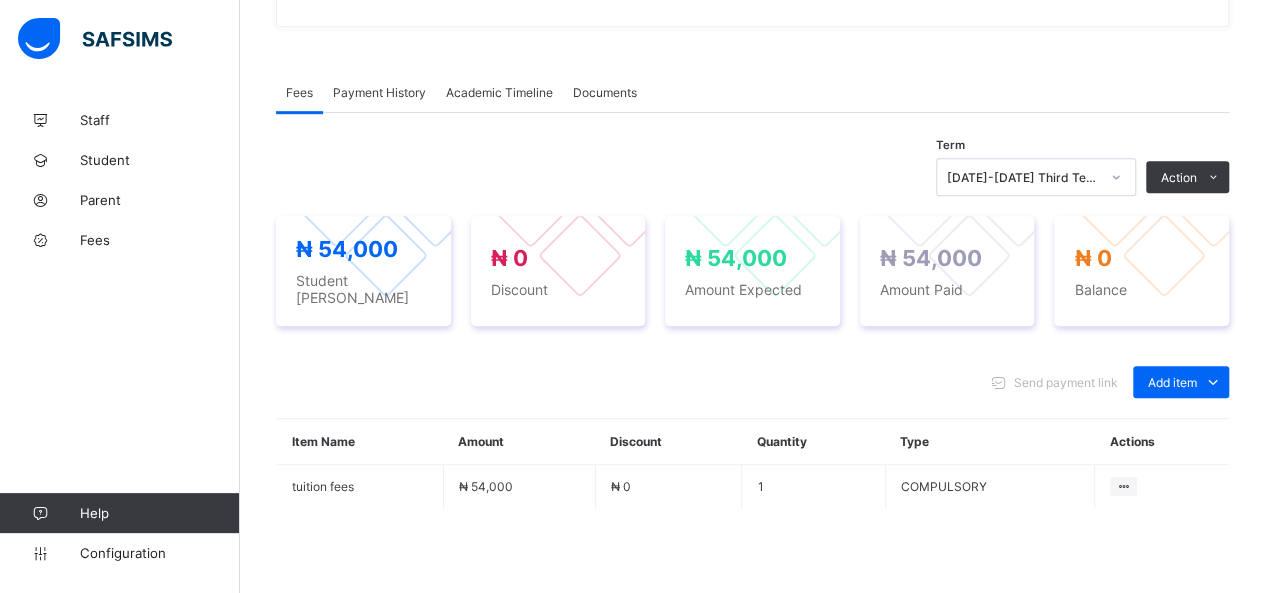 click on "Payment History" at bounding box center [379, 92] 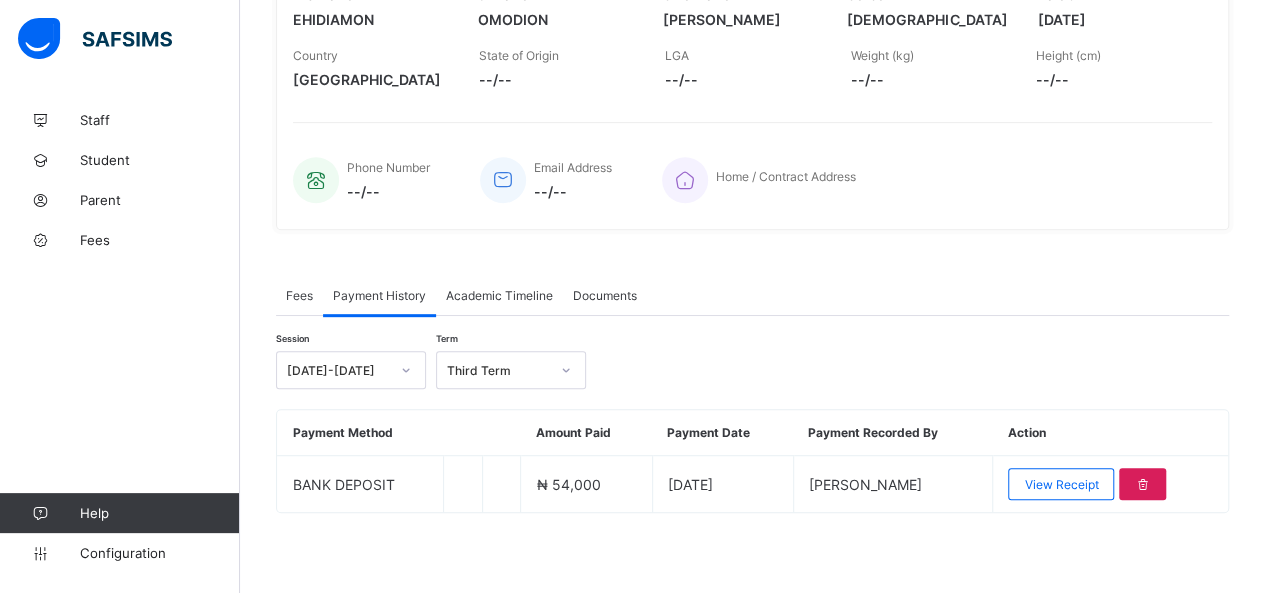 scroll, scrollTop: 351, scrollLeft: 0, axis: vertical 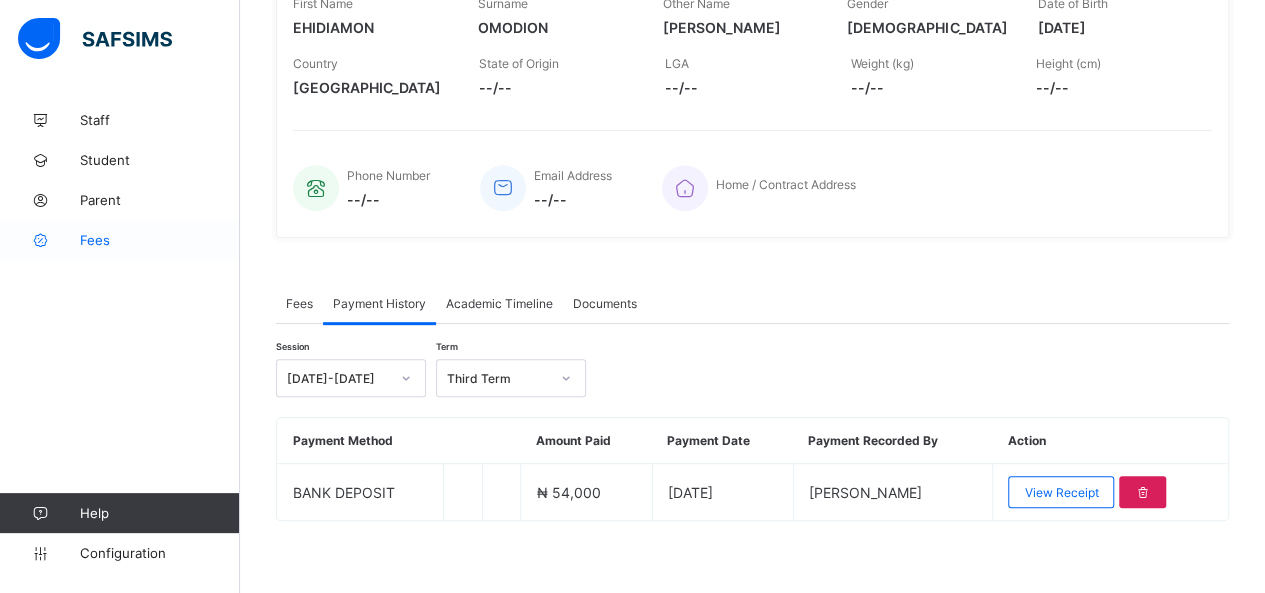 click on "Fees" at bounding box center (160, 240) 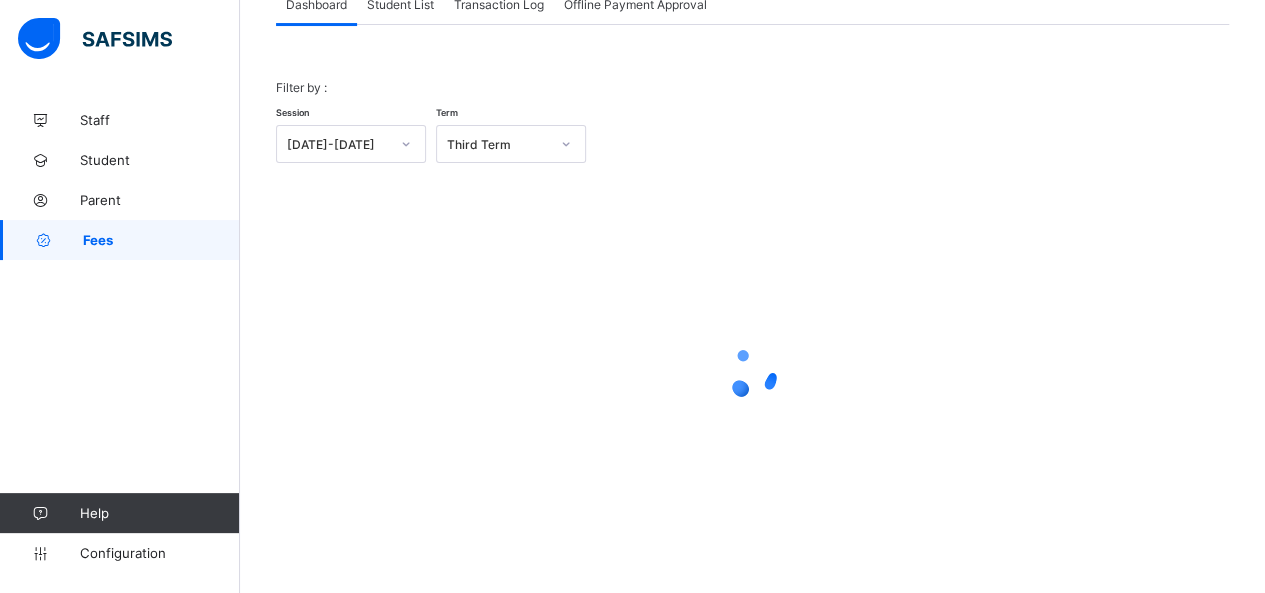 scroll, scrollTop: 144, scrollLeft: 0, axis: vertical 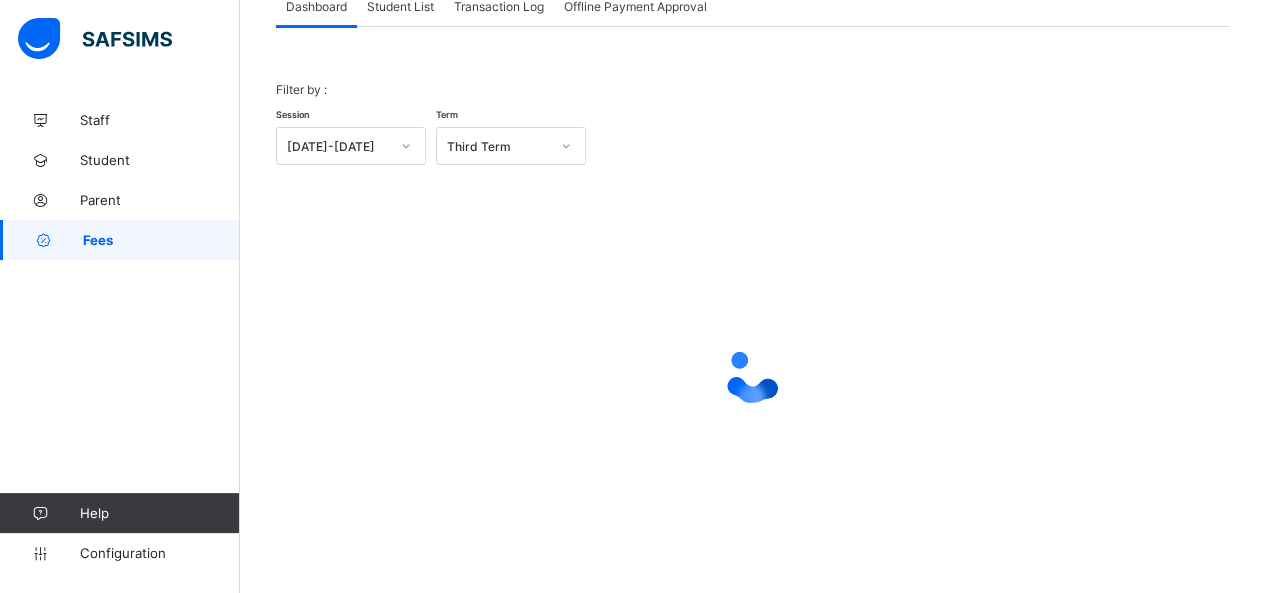 click on "Fees" at bounding box center [161, 240] 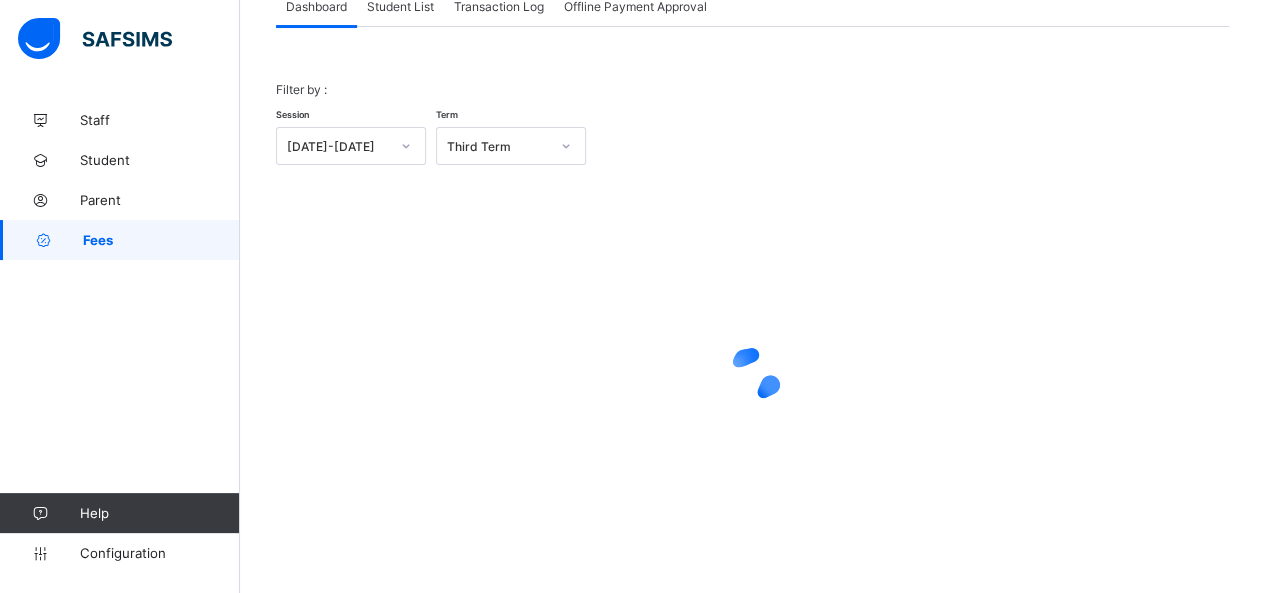 click on "Student List" at bounding box center [400, 6] 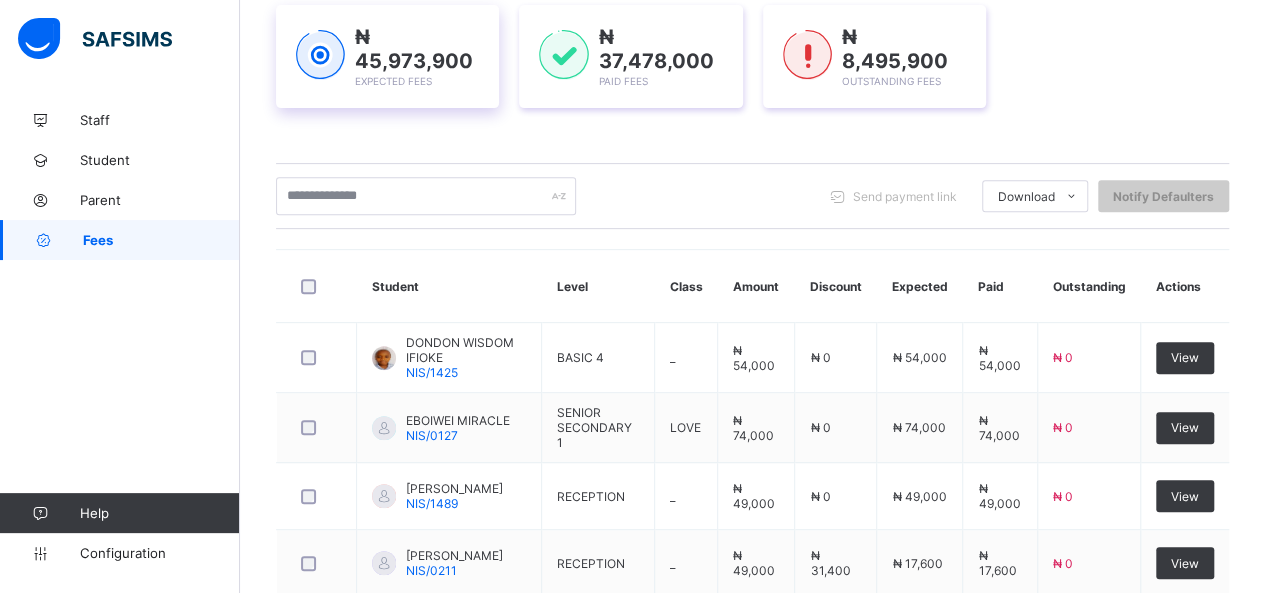 scroll, scrollTop: 244, scrollLeft: 0, axis: vertical 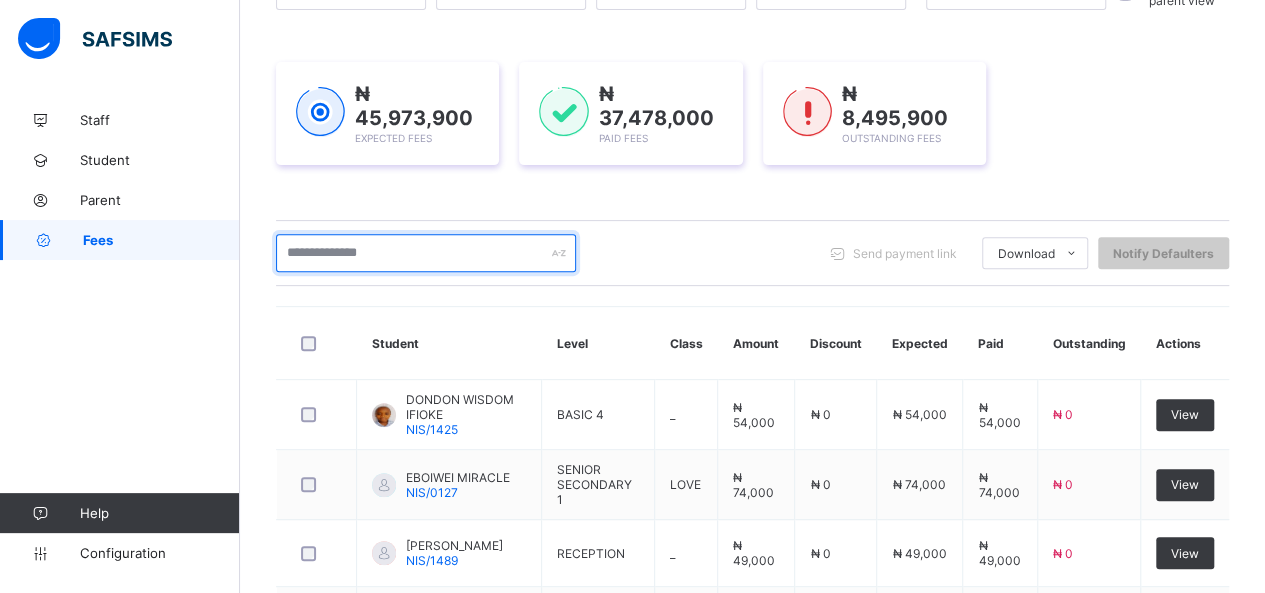 click at bounding box center [426, 253] 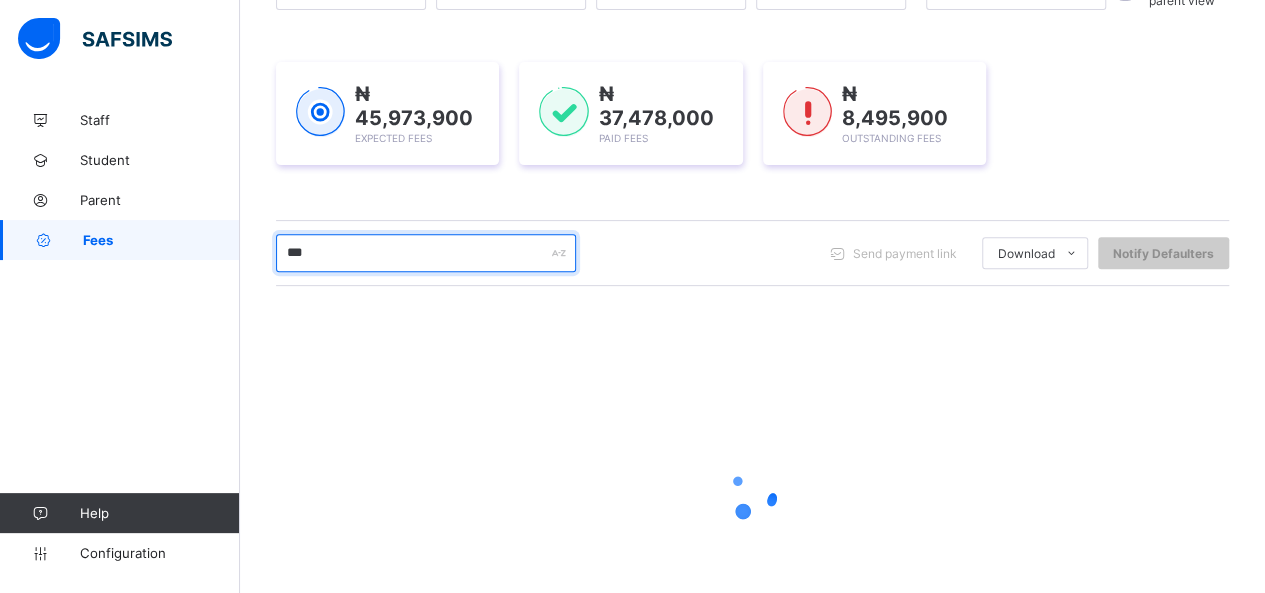 type on "**********" 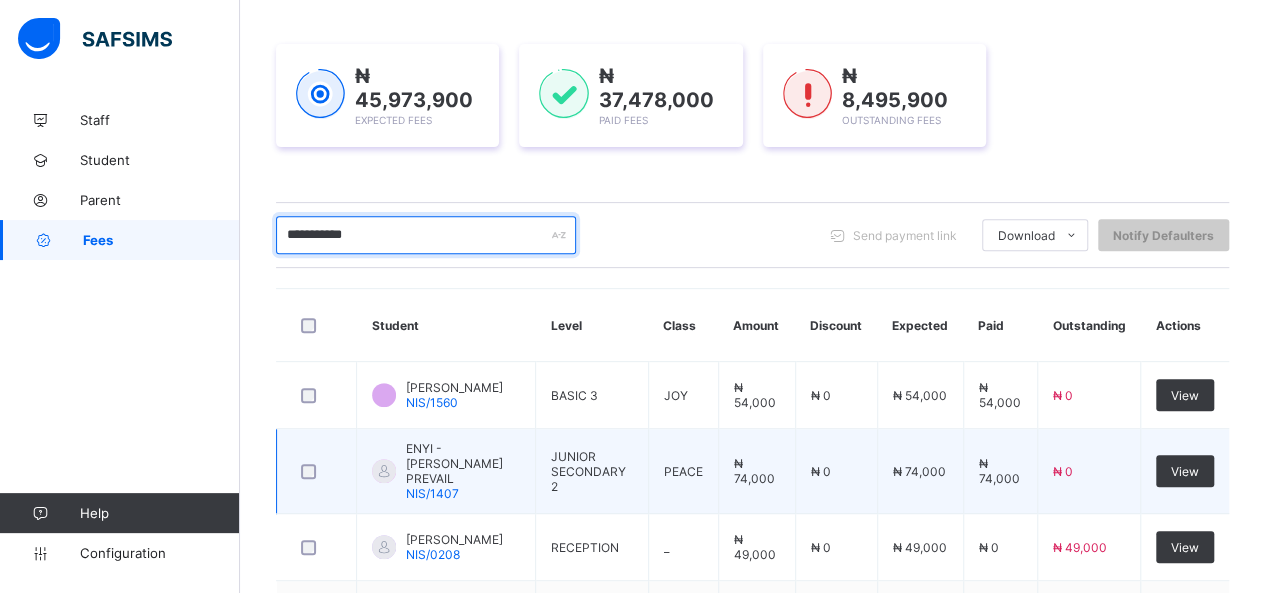 scroll, scrollTop: 0, scrollLeft: 0, axis: both 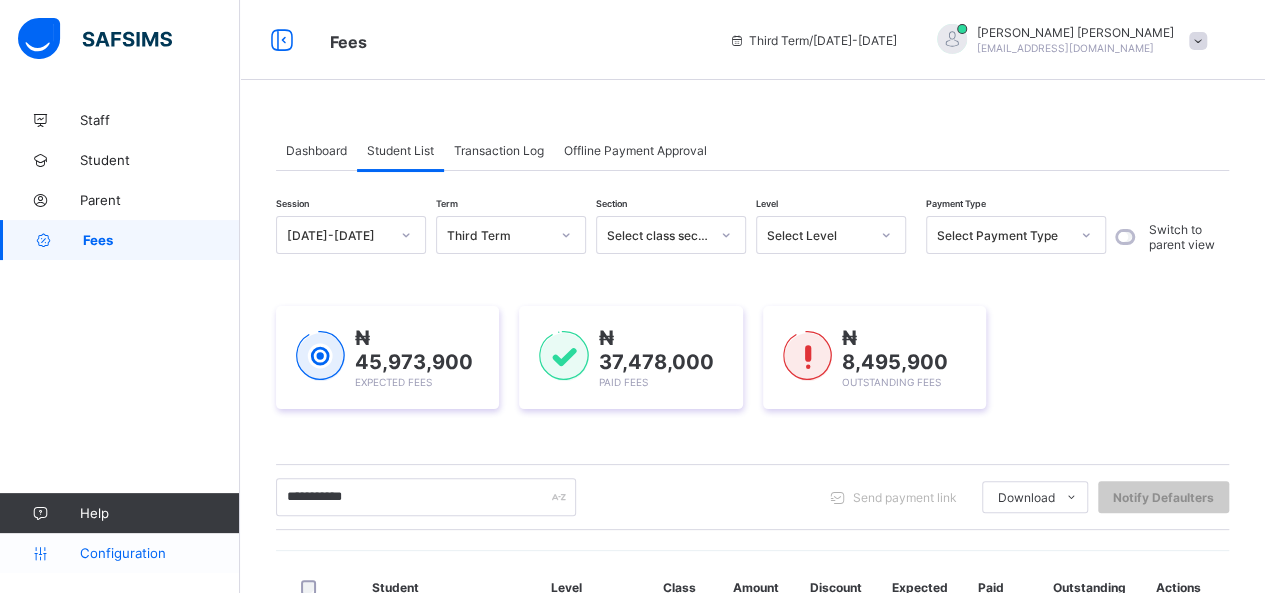 click on "Configuration" at bounding box center [159, 553] 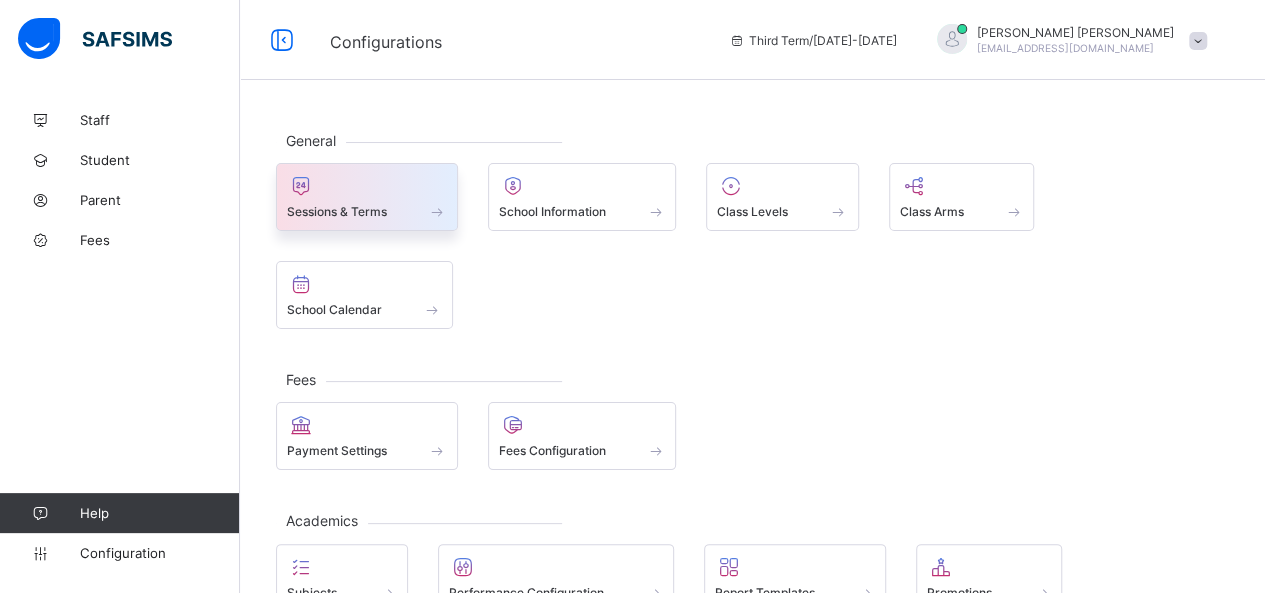 click on "Sessions & Terms" at bounding box center [367, 211] 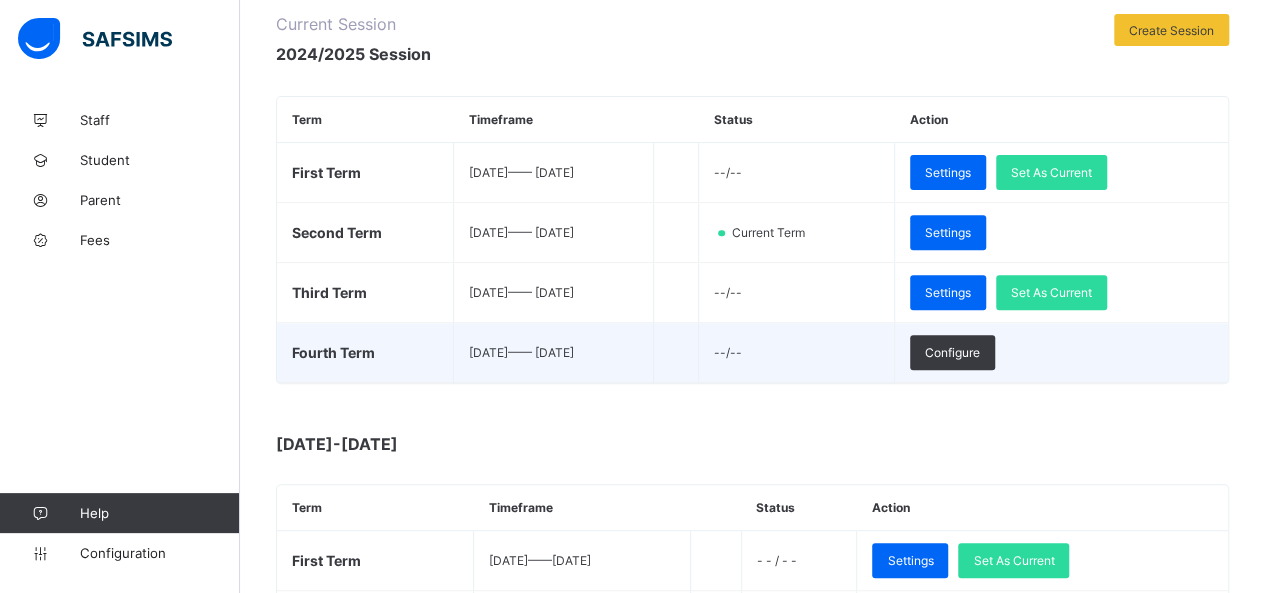 scroll, scrollTop: 300, scrollLeft: 0, axis: vertical 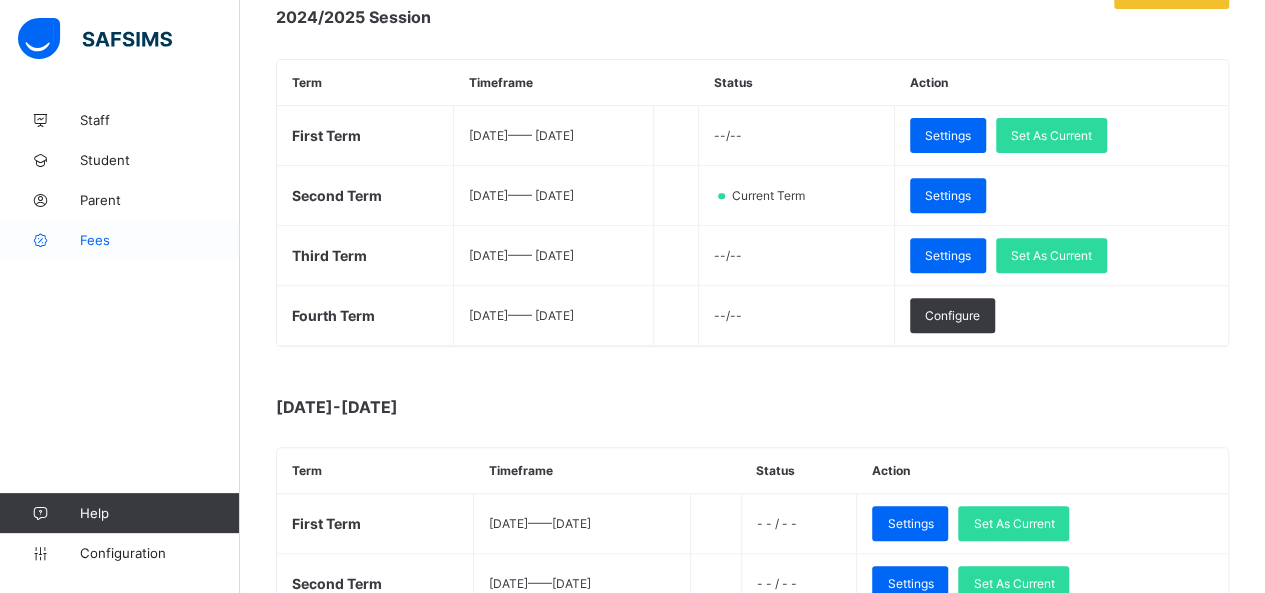 click on "Fees" at bounding box center (160, 240) 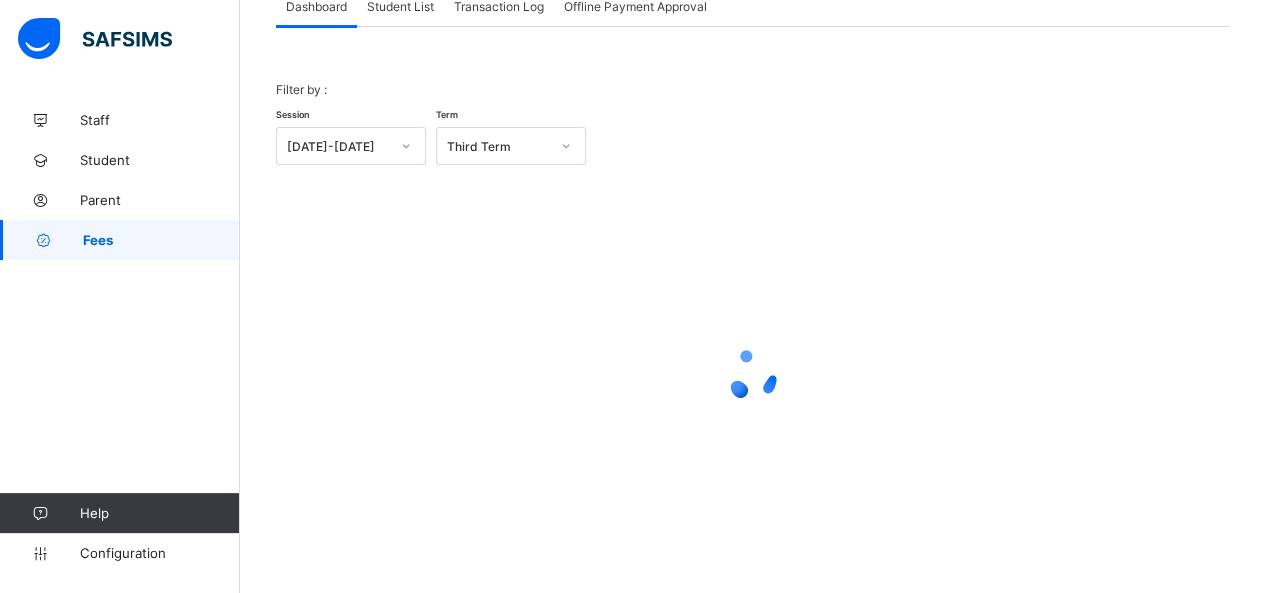 scroll, scrollTop: 44, scrollLeft: 0, axis: vertical 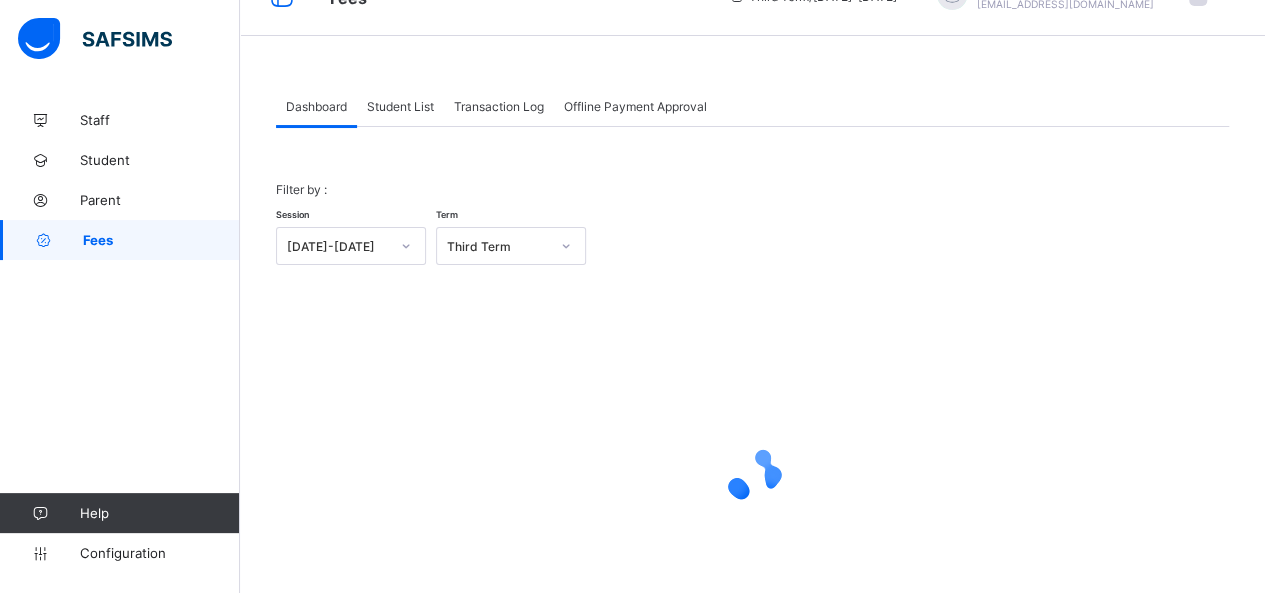 click on "Student List" at bounding box center (400, 106) 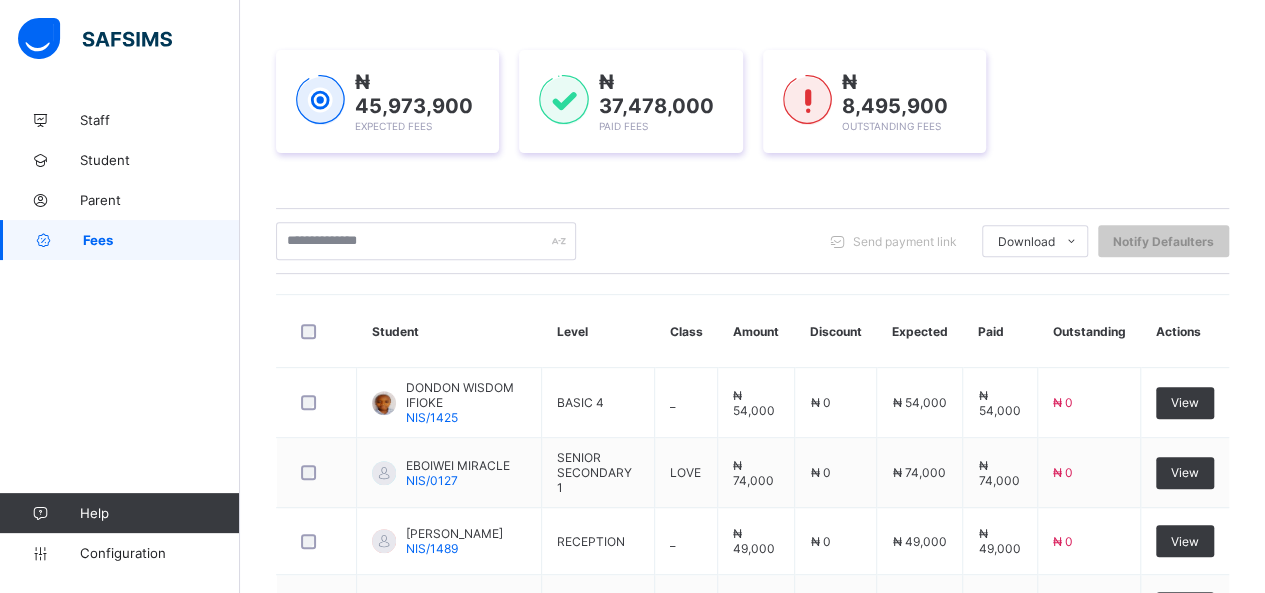 scroll, scrollTop: 244, scrollLeft: 0, axis: vertical 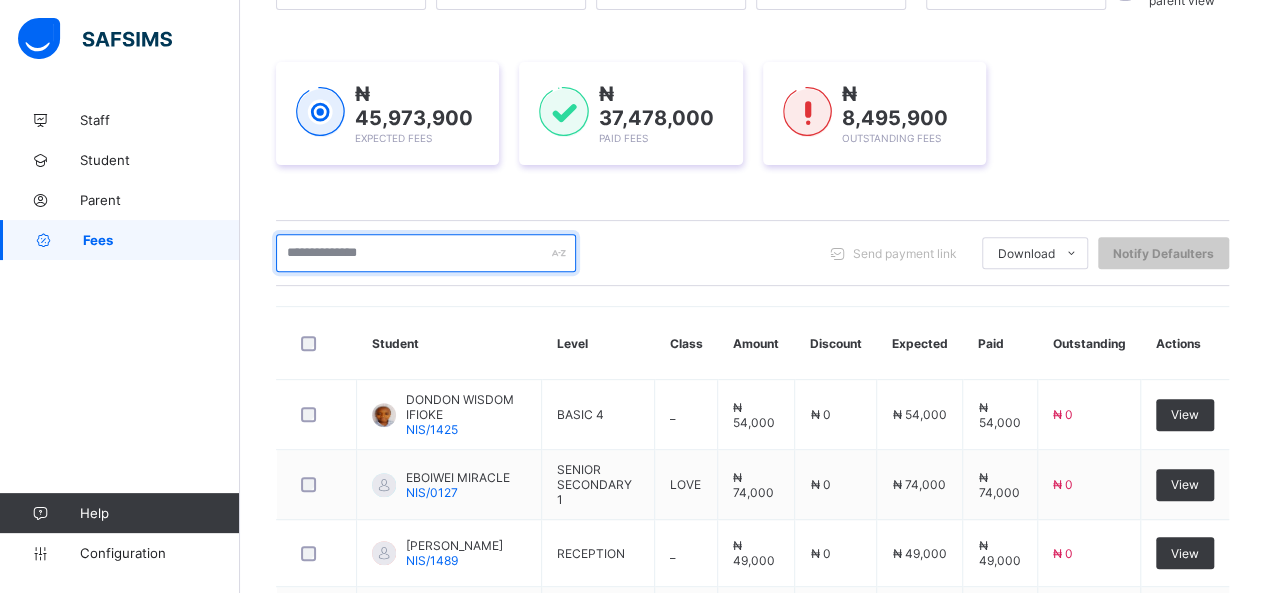 click at bounding box center [426, 253] 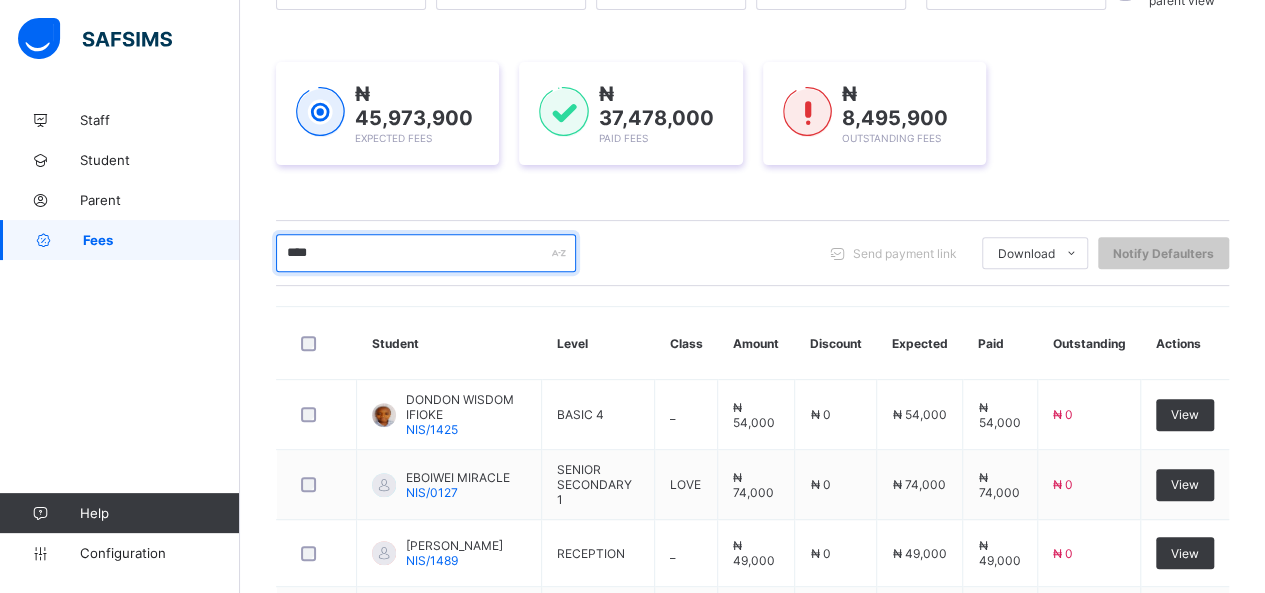 type on "**********" 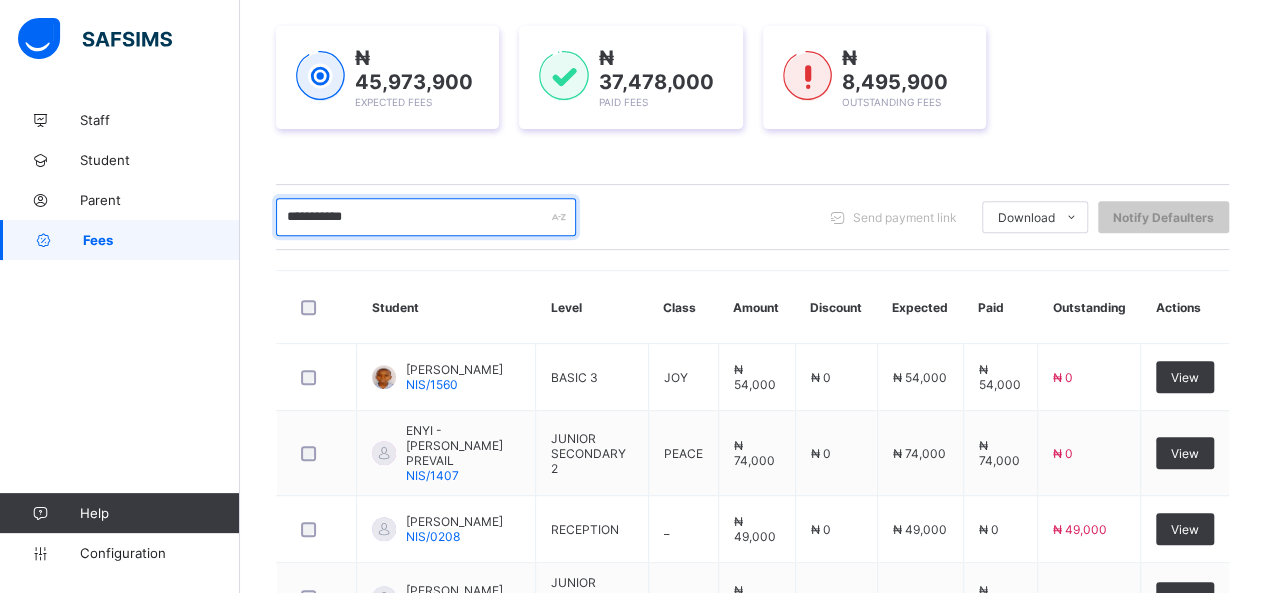 scroll, scrollTop: 0, scrollLeft: 0, axis: both 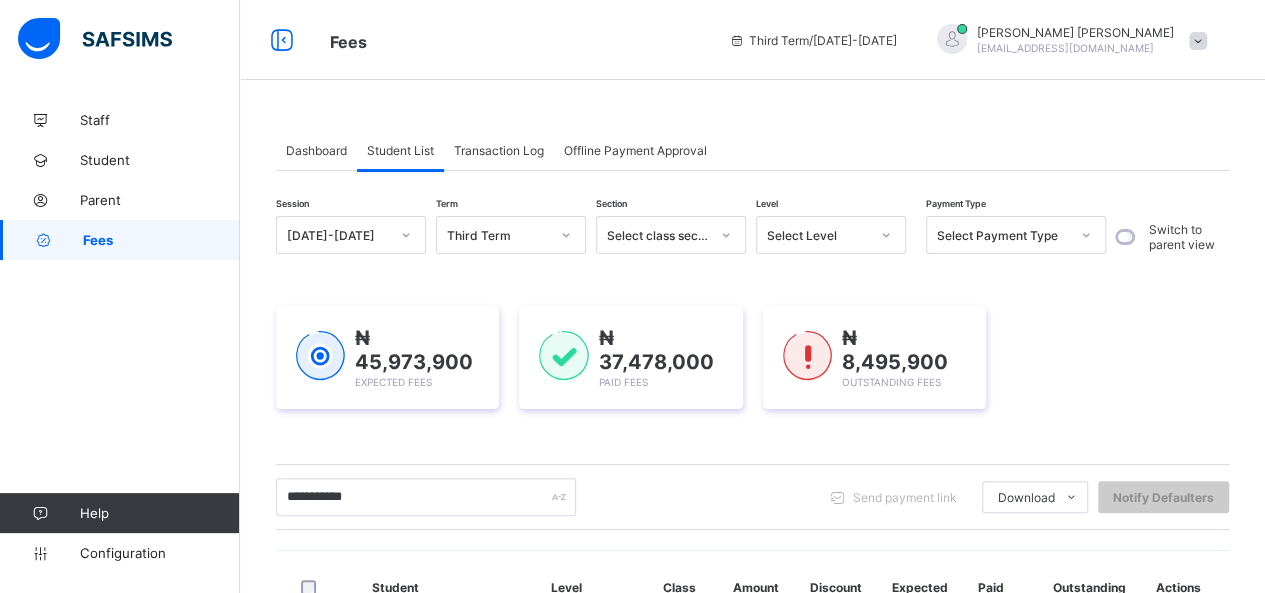 click on "Select Level" at bounding box center [818, 235] 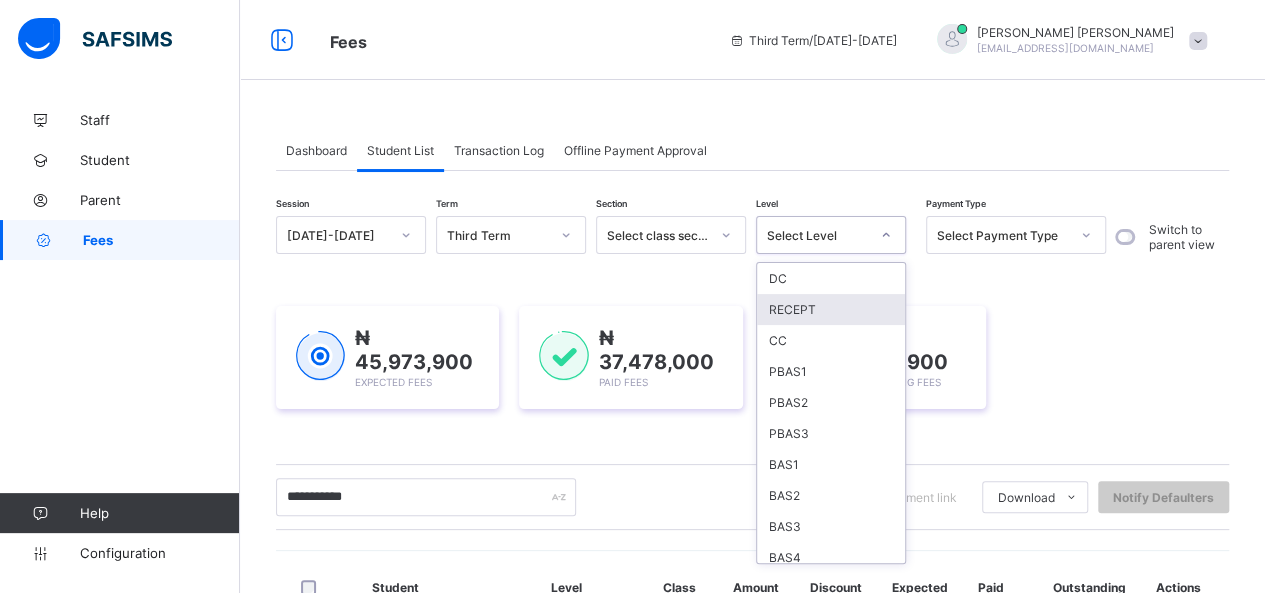 click on "RECEPT" at bounding box center [831, 309] 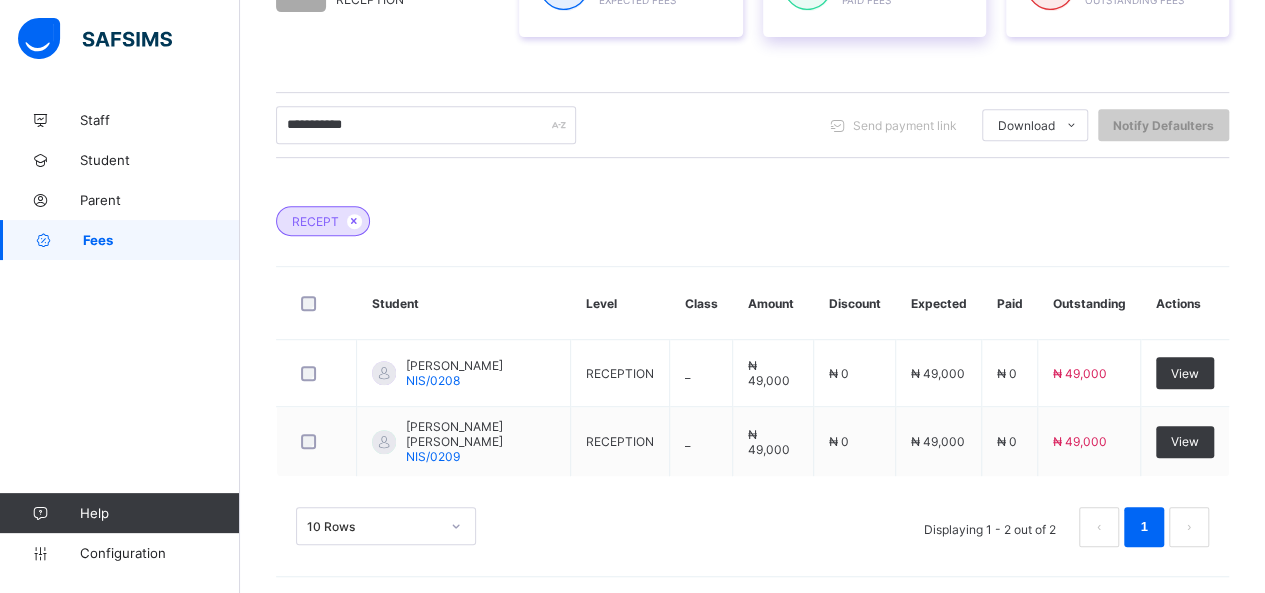 scroll, scrollTop: 411, scrollLeft: 0, axis: vertical 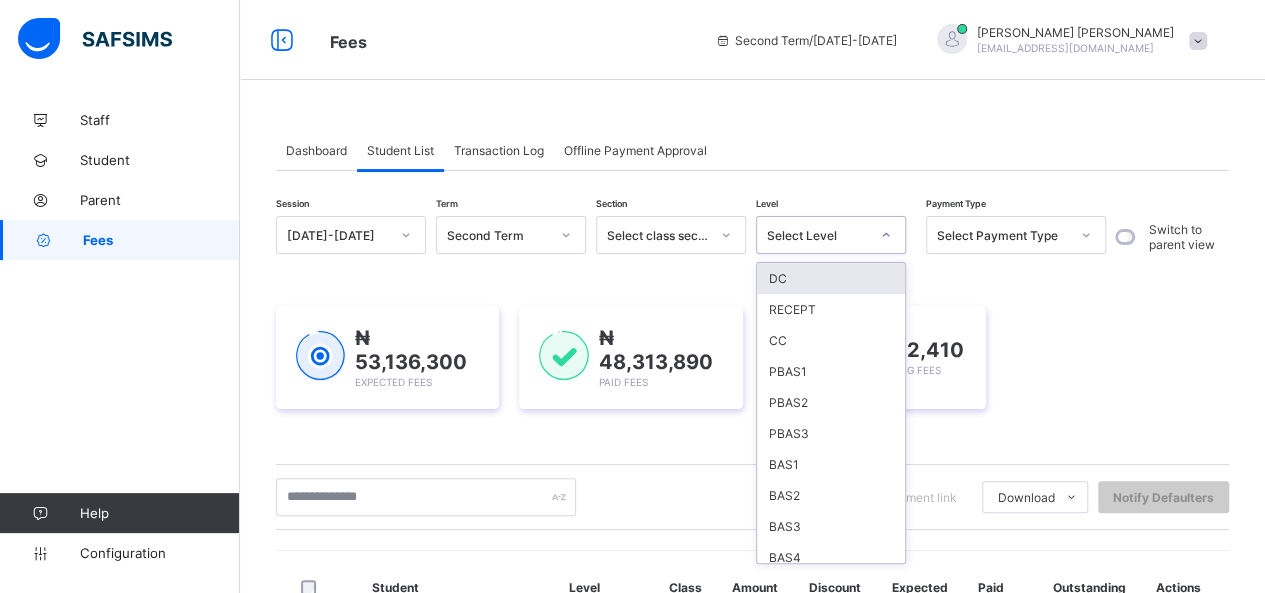click on "Select Level" at bounding box center [818, 235] 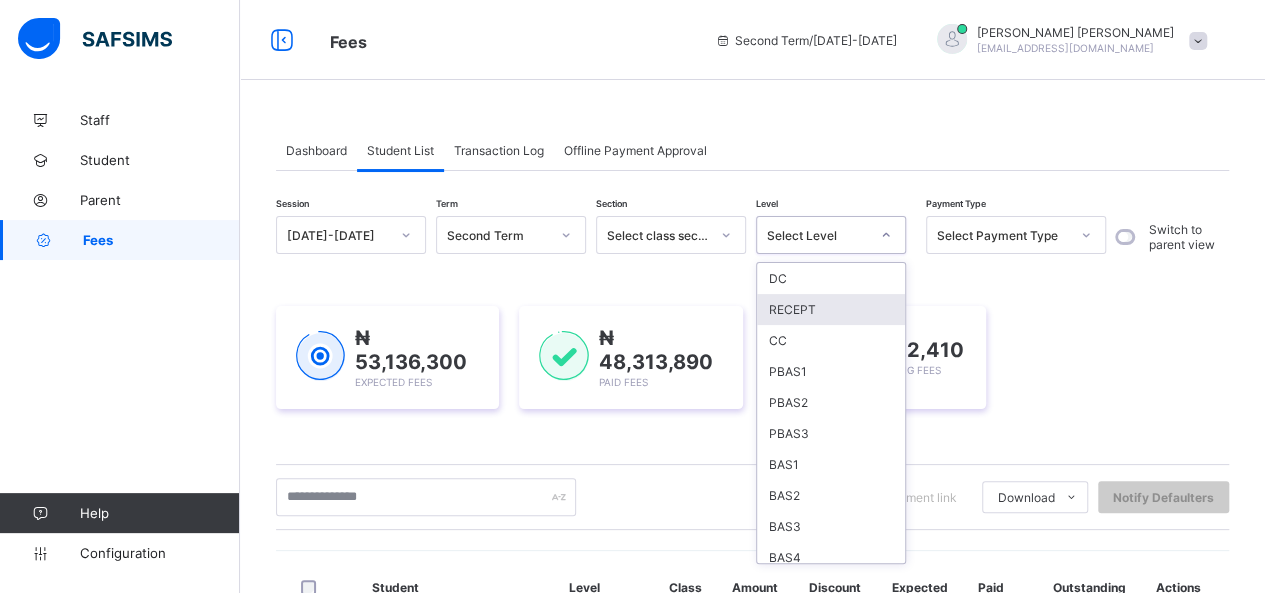 click on "RECEPT" at bounding box center (831, 309) 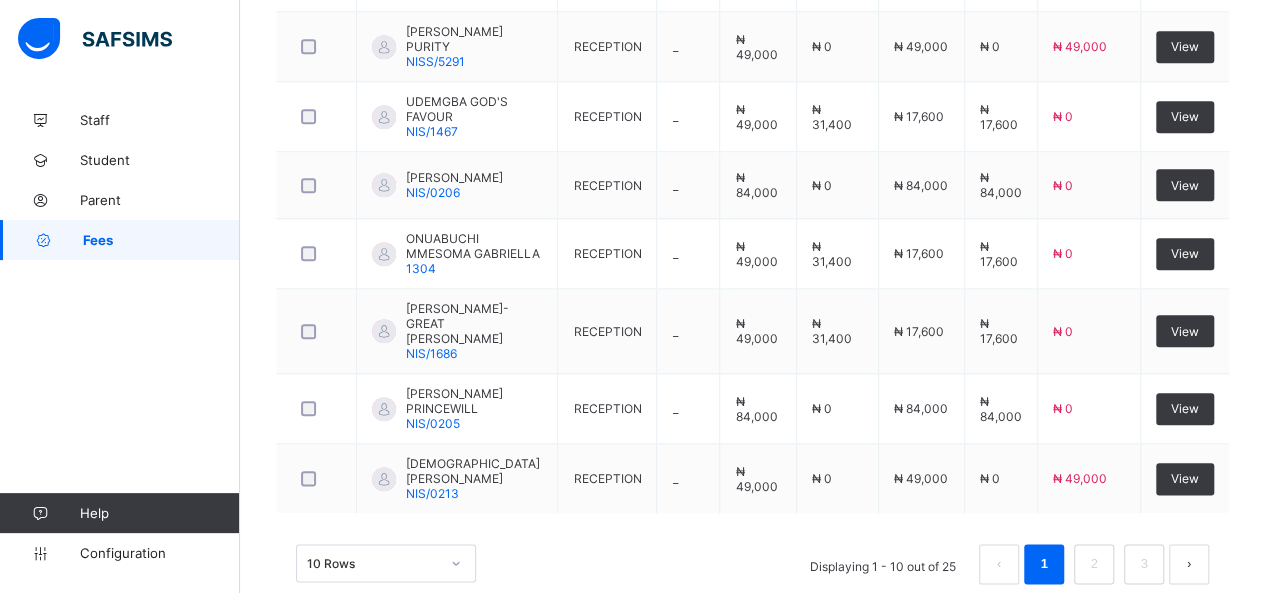 scroll, scrollTop: 958, scrollLeft: 0, axis: vertical 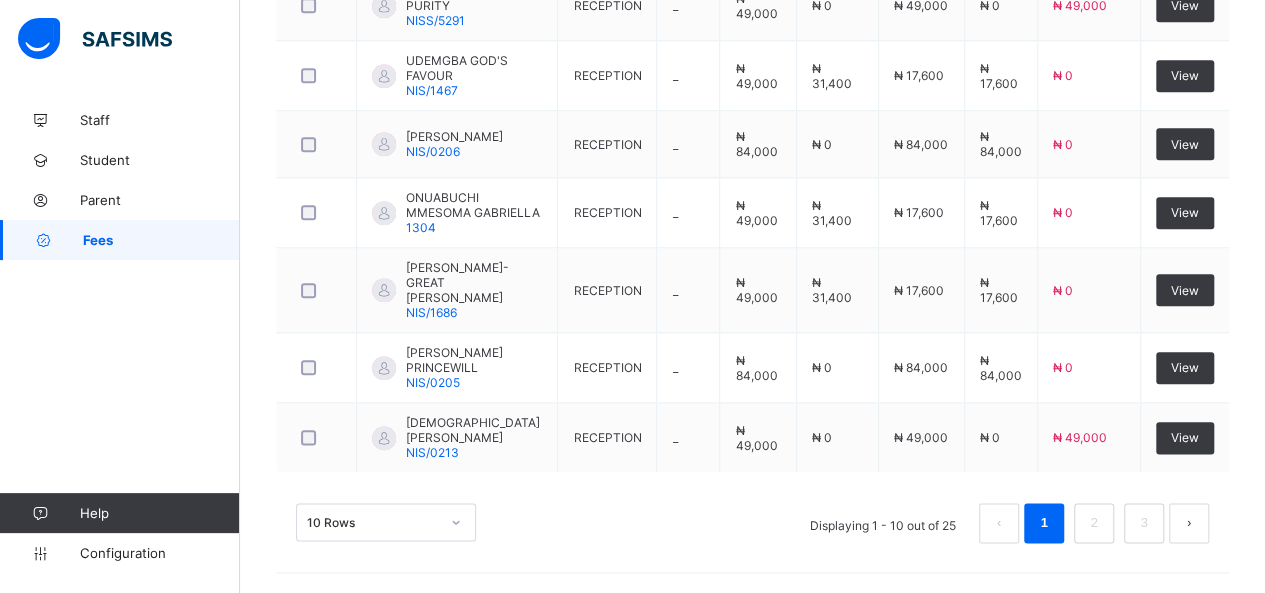 click on "10 Rows" at bounding box center (386, 522) 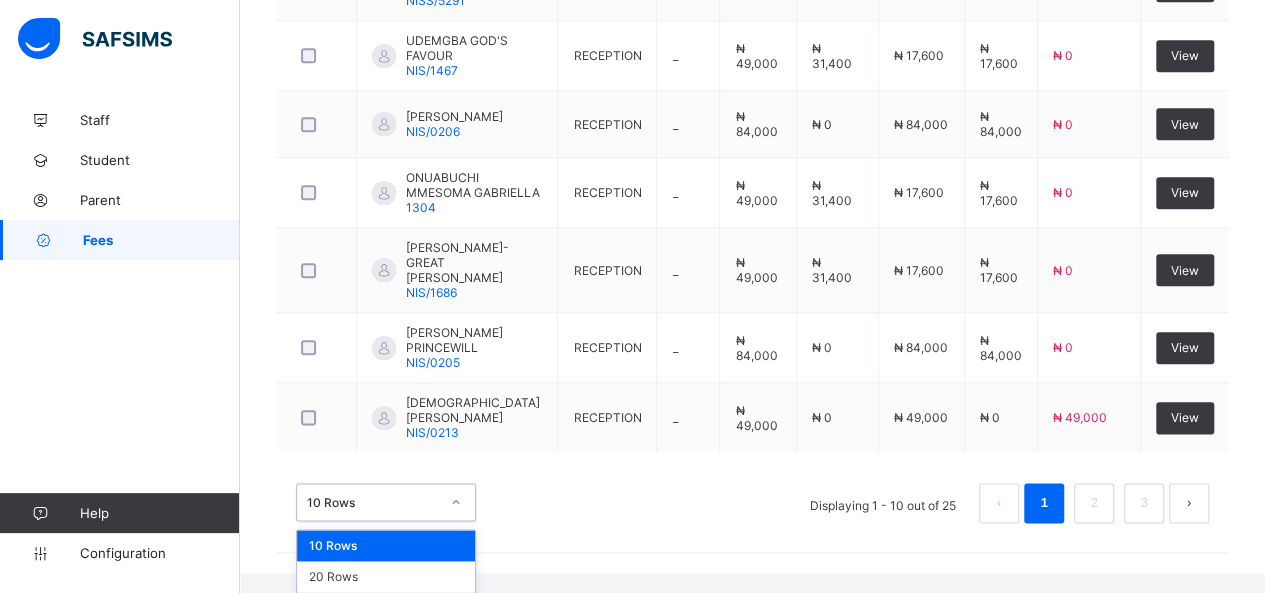 click on "50 Rows" at bounding box center (386, 607) 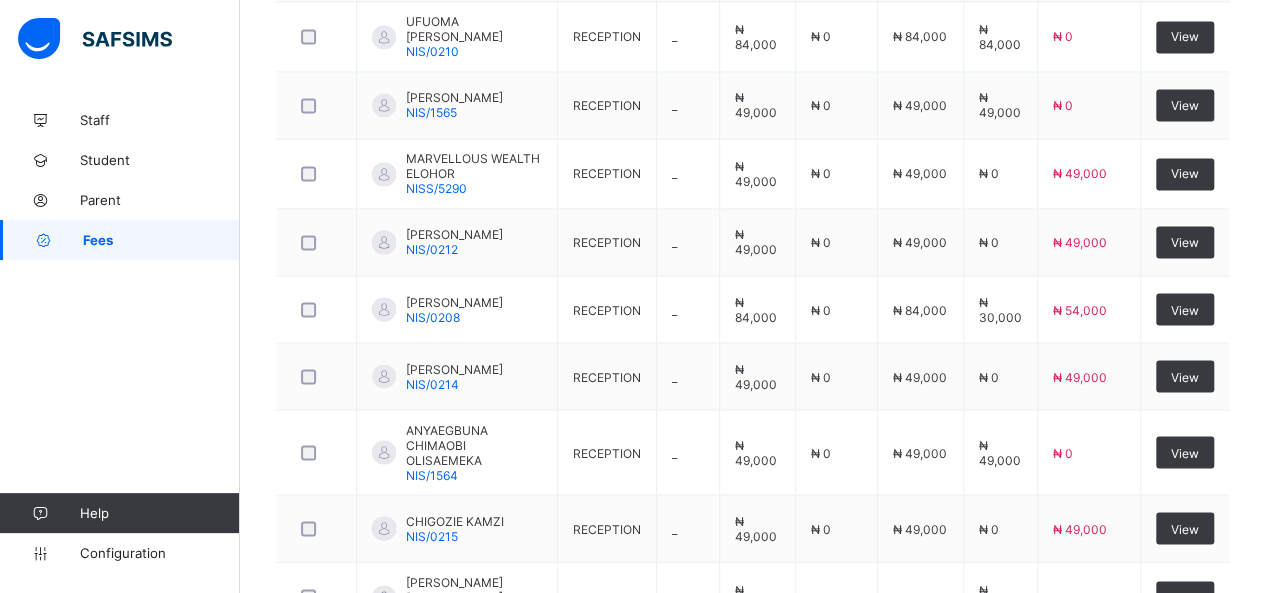 scroll, scrollTop: 1644, scrollLeft: 0, axis: vertical 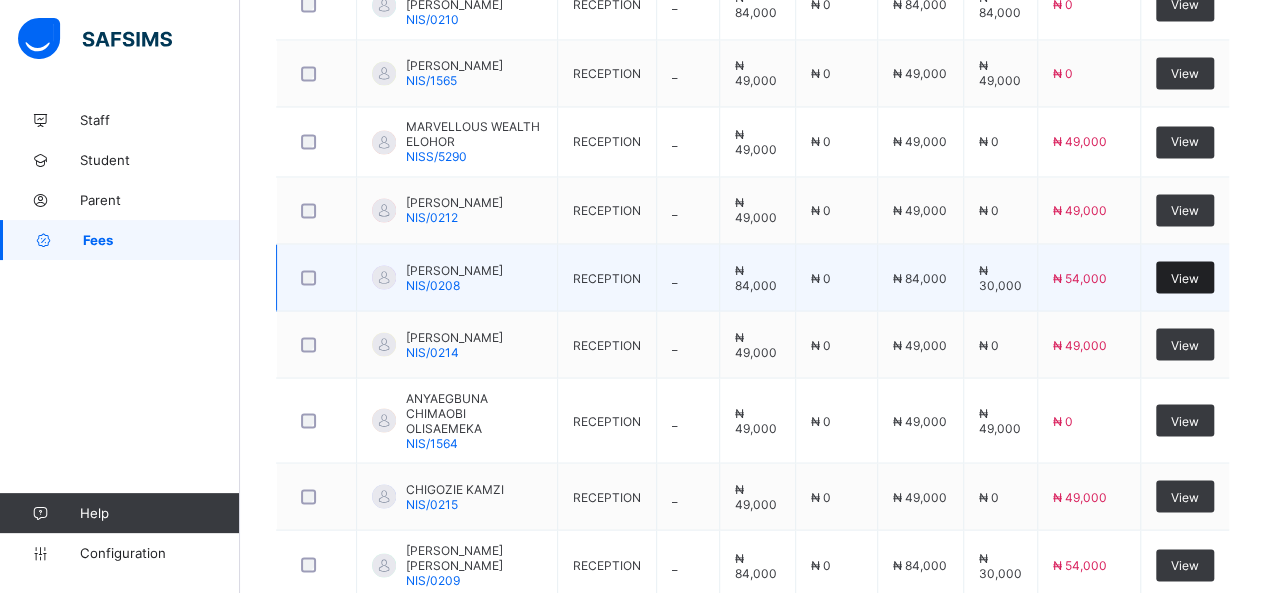 click on "View" at bounding box center (1185, 277) 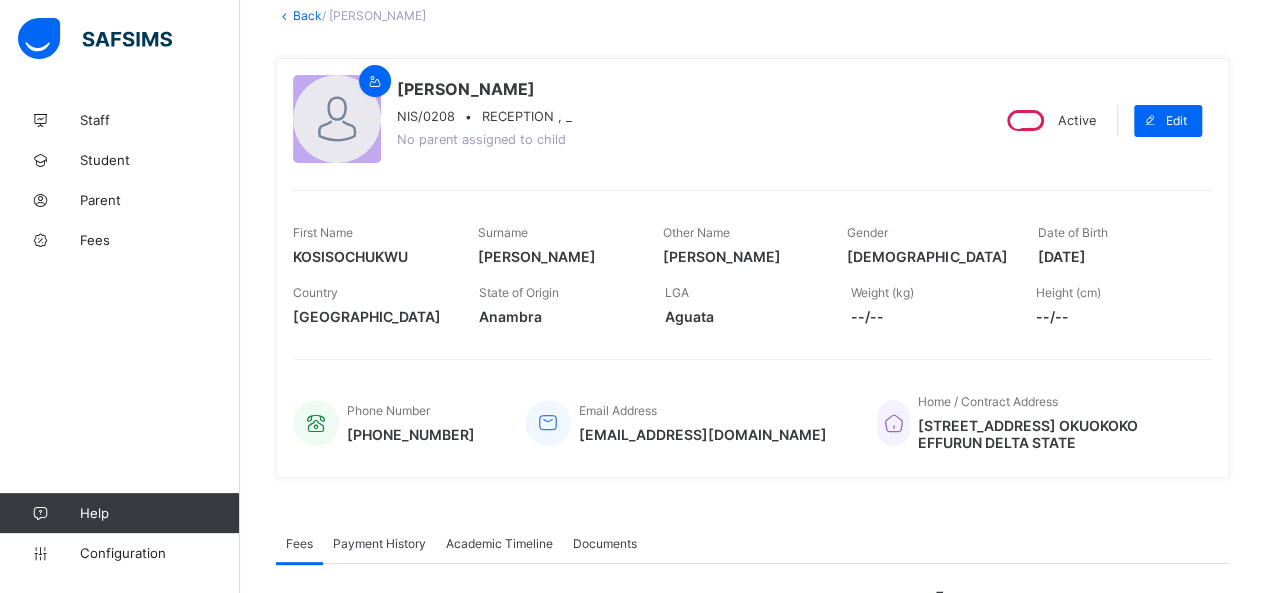 scroll, scrollTop: 121, scrollLeft: 0, axis: vertical 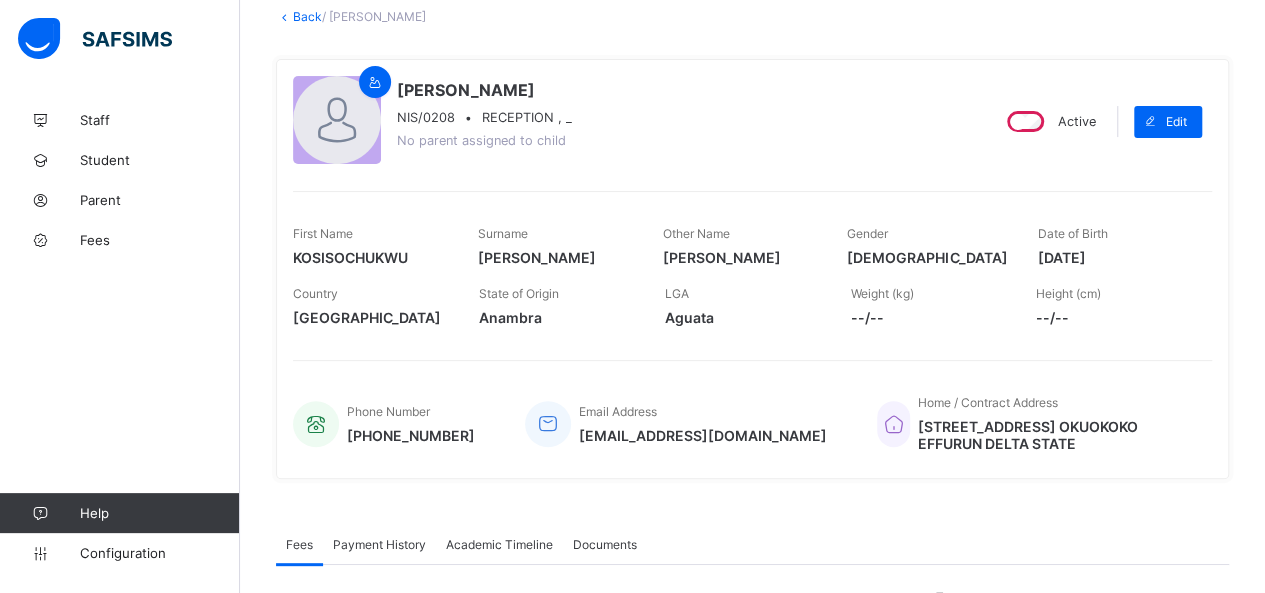 click on "Payment History" at bounding box center (379, 544) 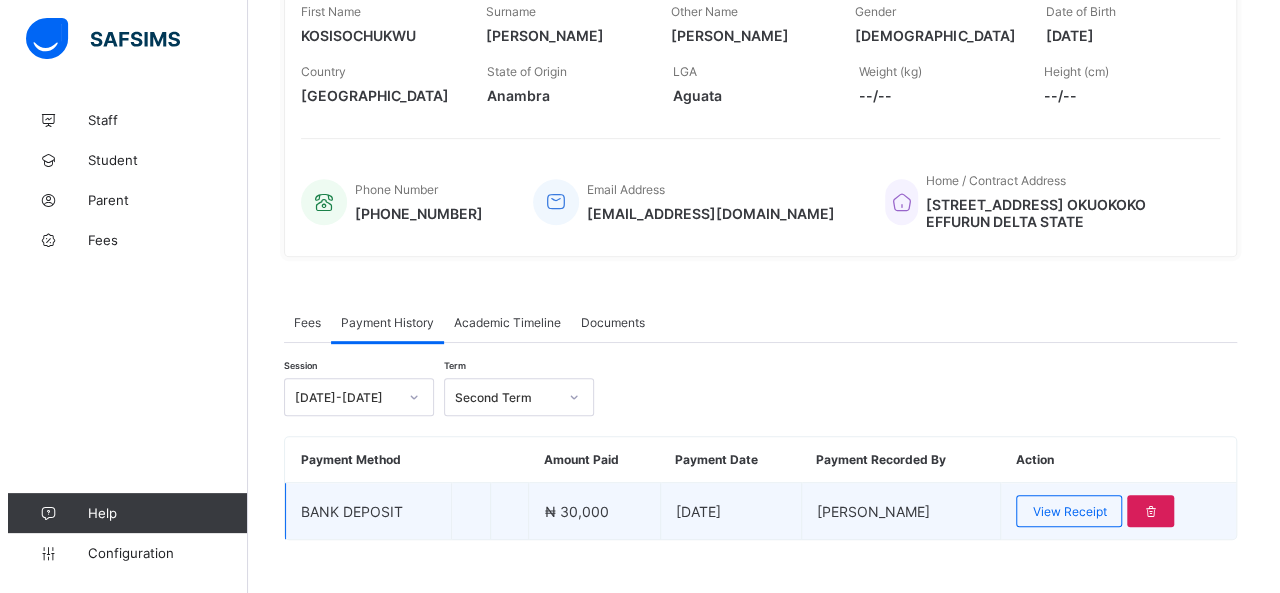 scroll, scrollTop: 360, scrollLeft: 0, axis: vertical 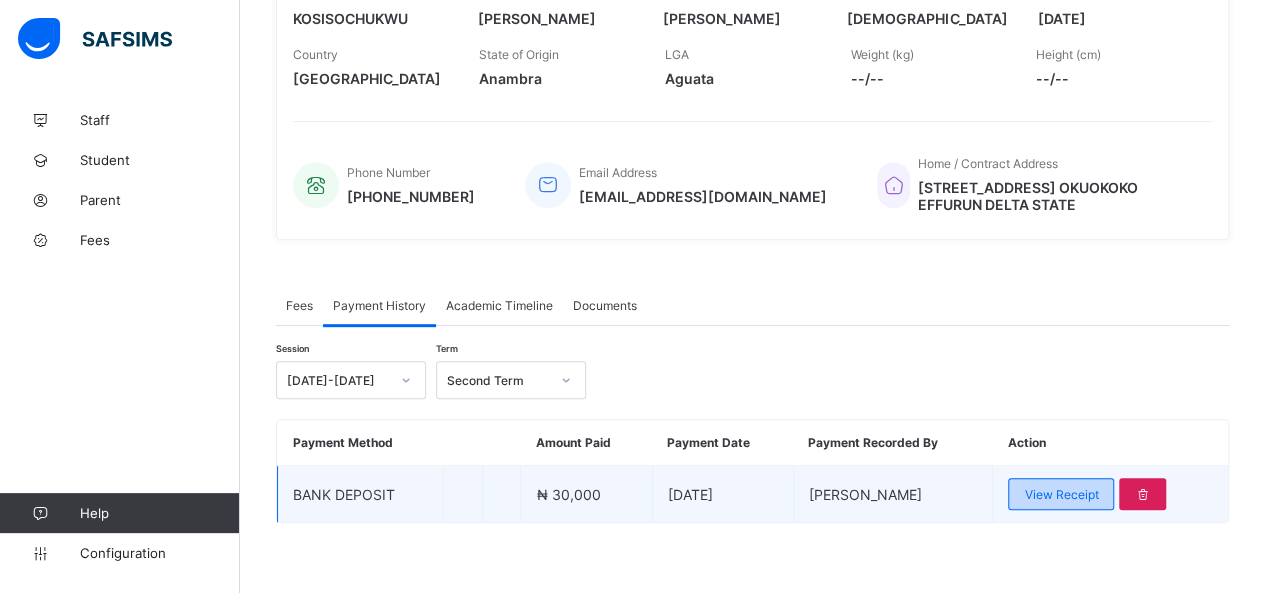 click on "View Receipt" at bounding box center (1061, 494) 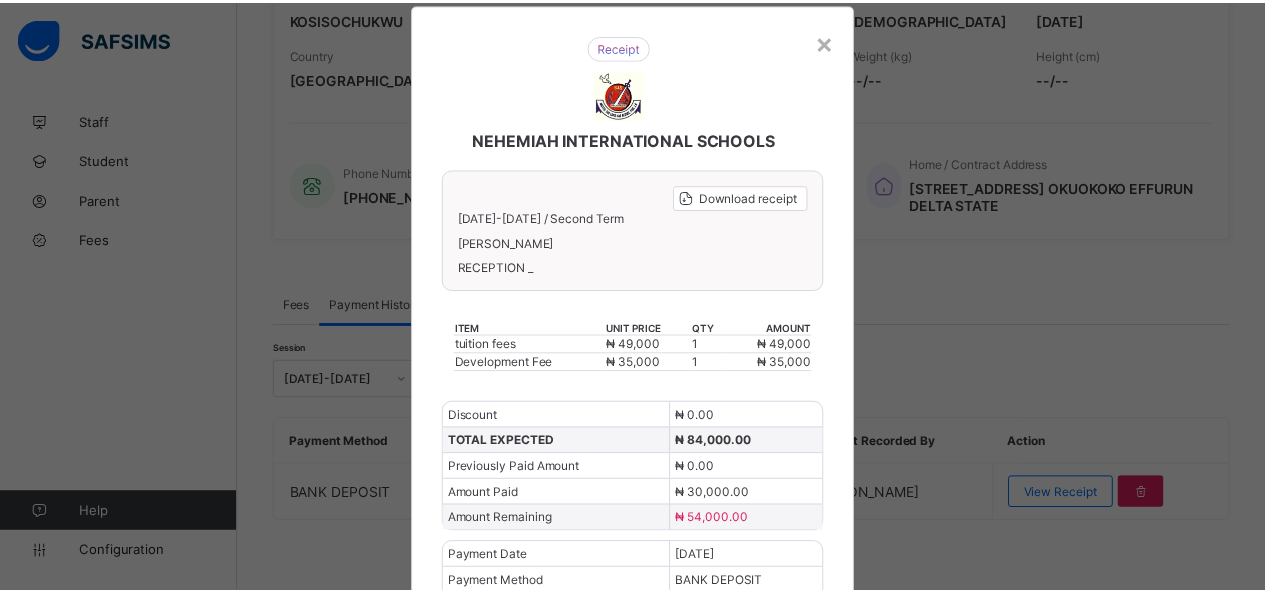 scroll, scrollTop: 0, scrollLeft: 0, axis: both 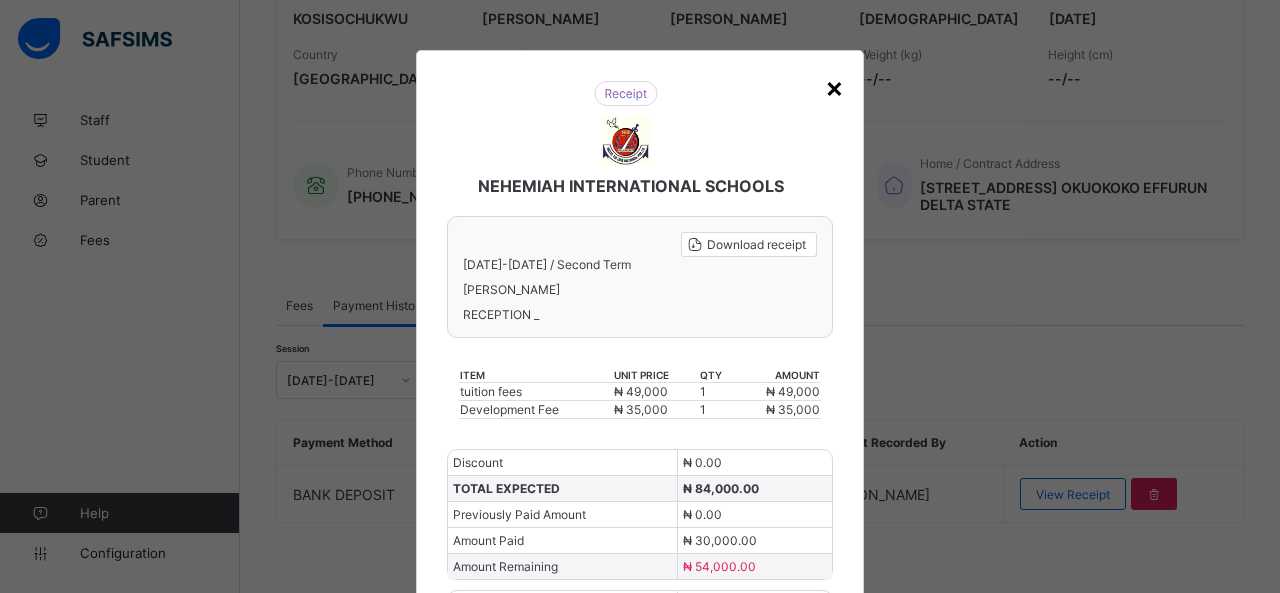 click on "×" at bounding box center [834, 87] 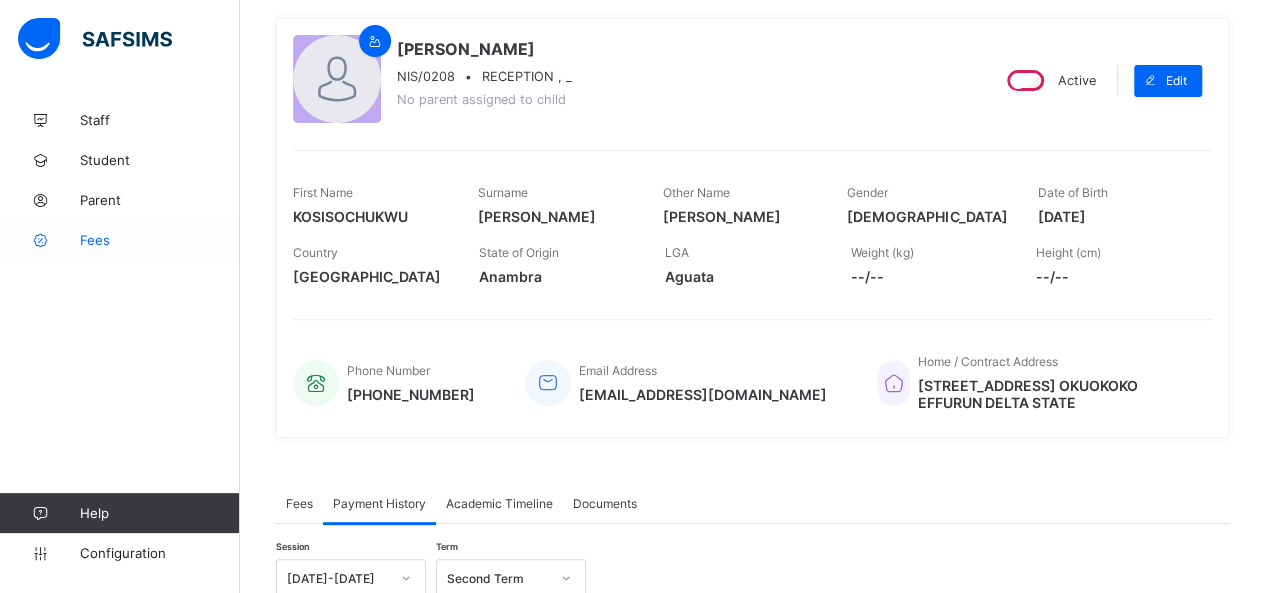 scroll, scrollTop: 160, scrollLeft: 0, axis: vertical 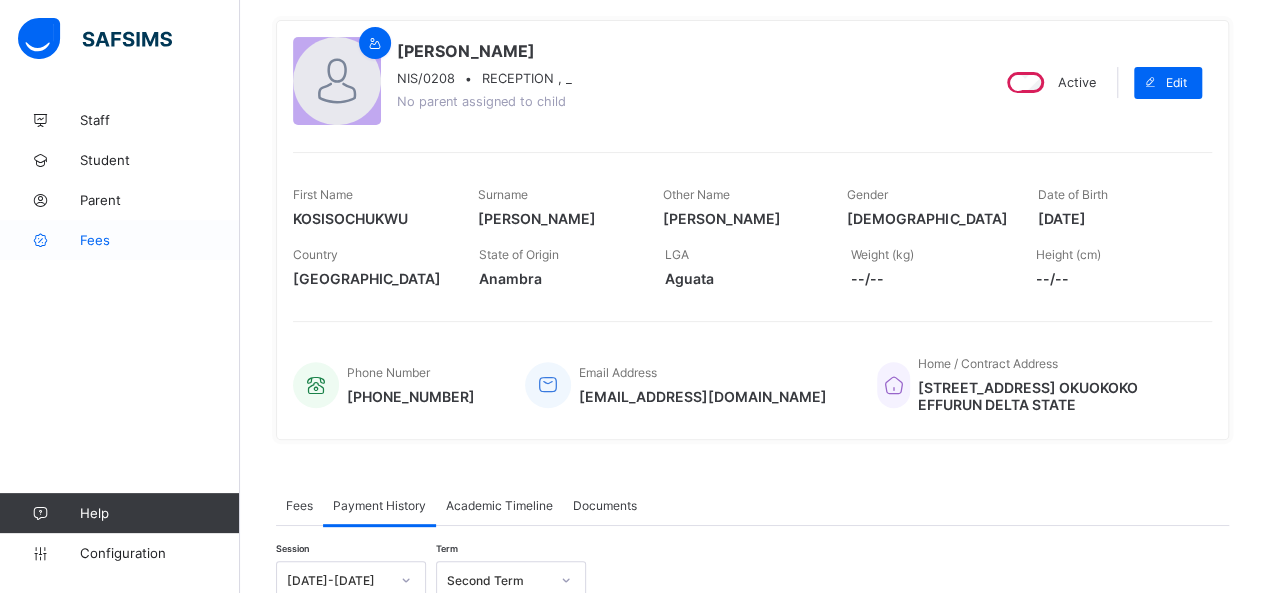 click on "Fees" at bounding box center (160, 240) 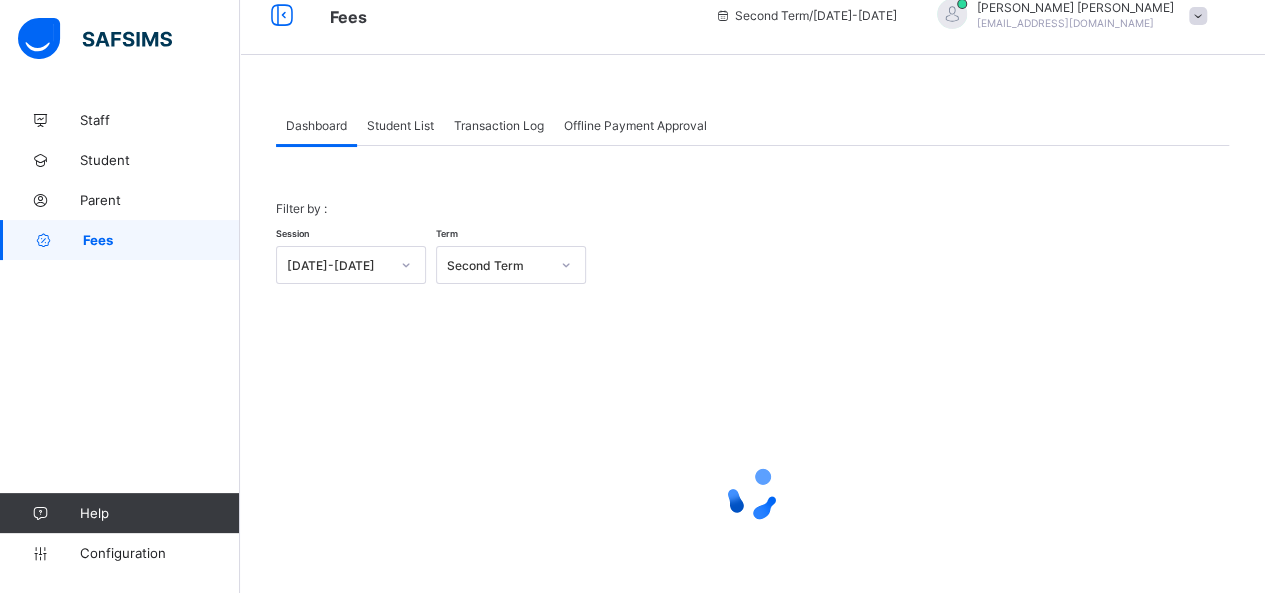 scroll, scrollTop: 0, scrollLeft: 0, axis: both 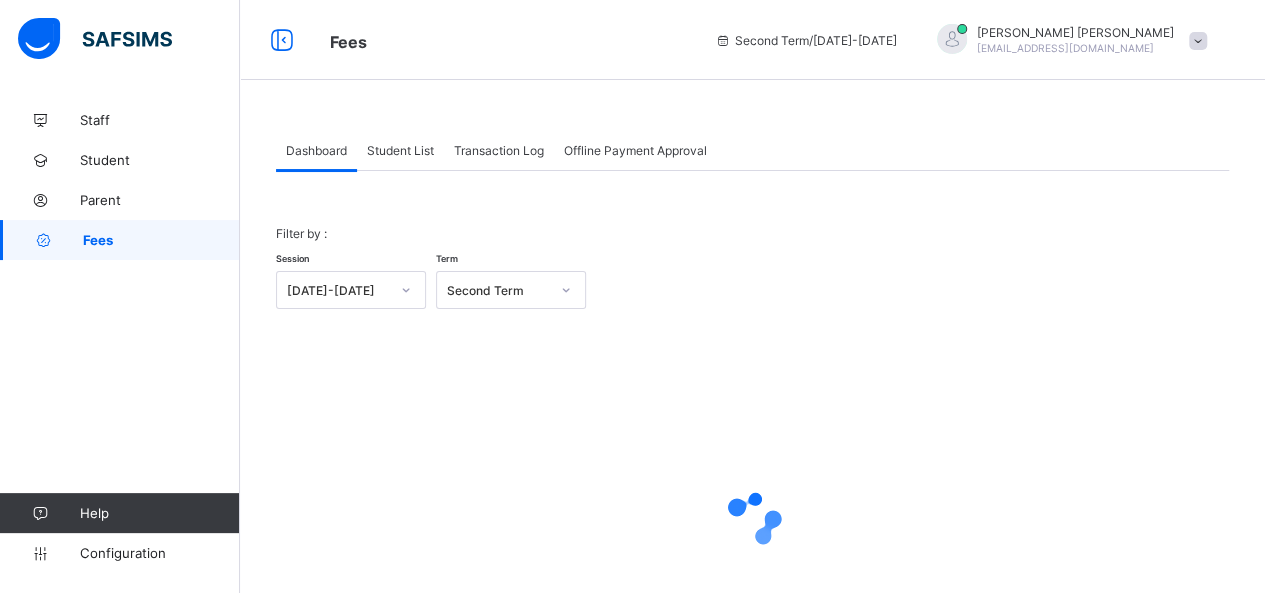 click on "Dashboard" at bounding box center (316, 150) 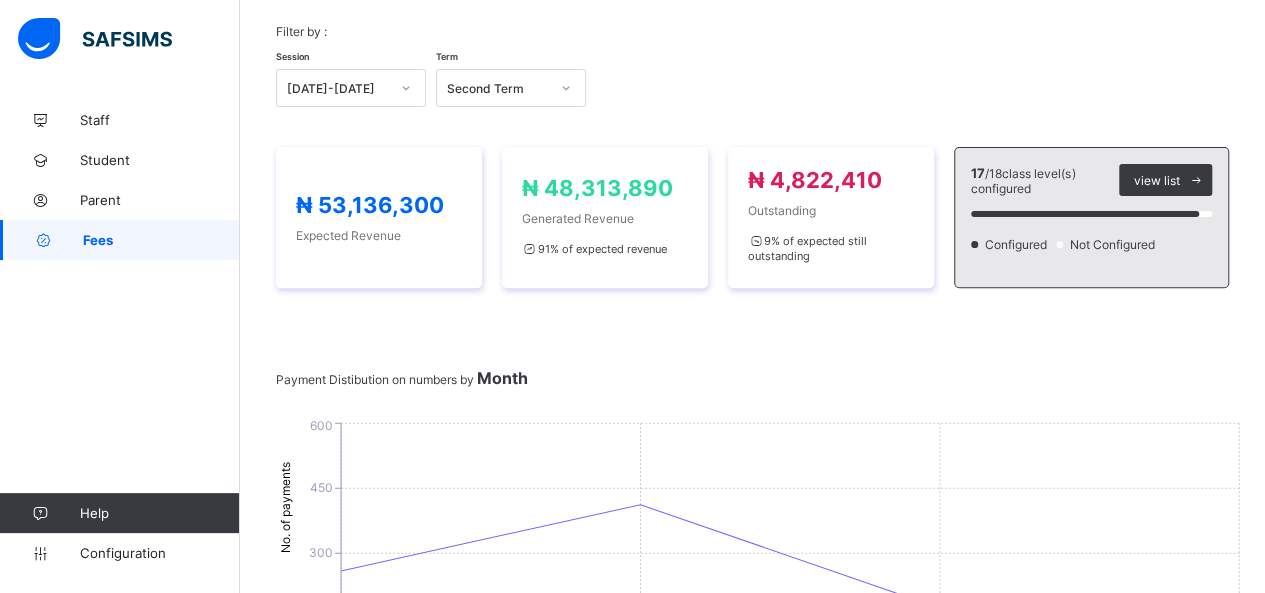 scroll, scrollTop: 0, scrollLeft: 0, axis: both 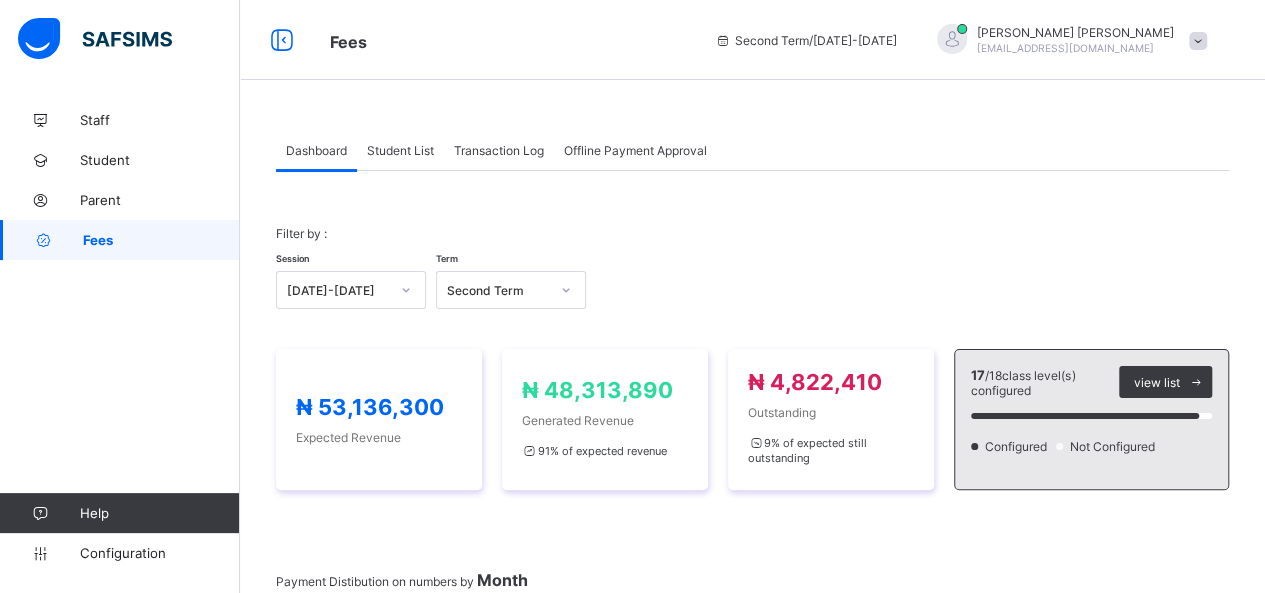 click on "Student List" at bounding box center (400, 150) 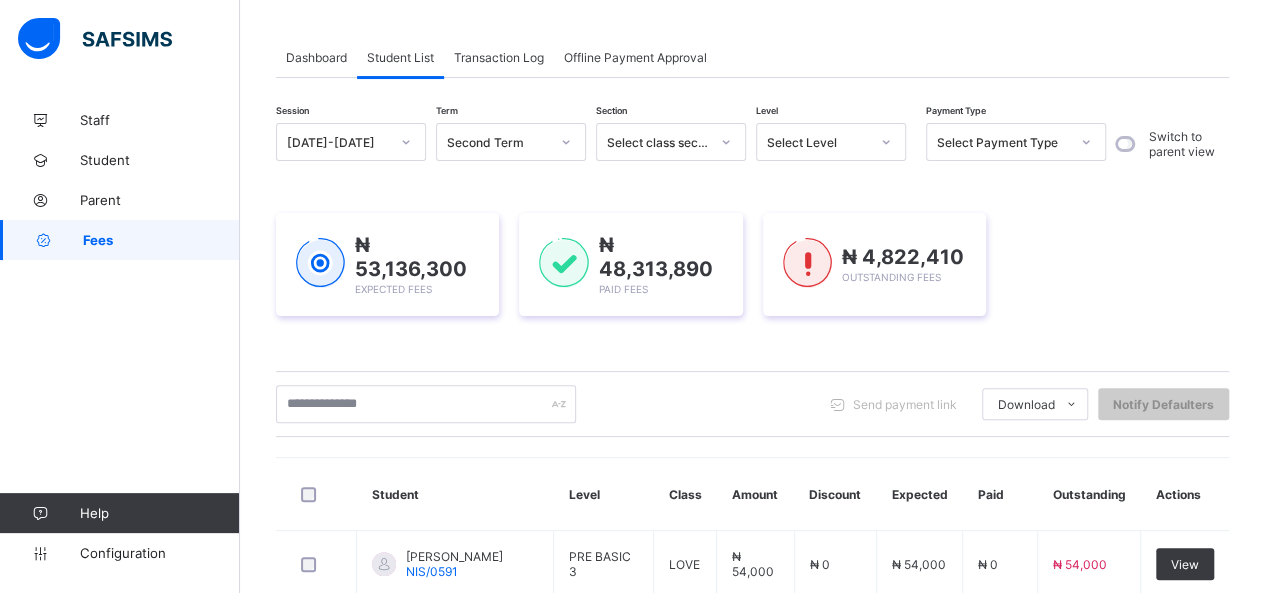 scroll, scrollTop: 200, scrollLeft: 0, axis: vertical 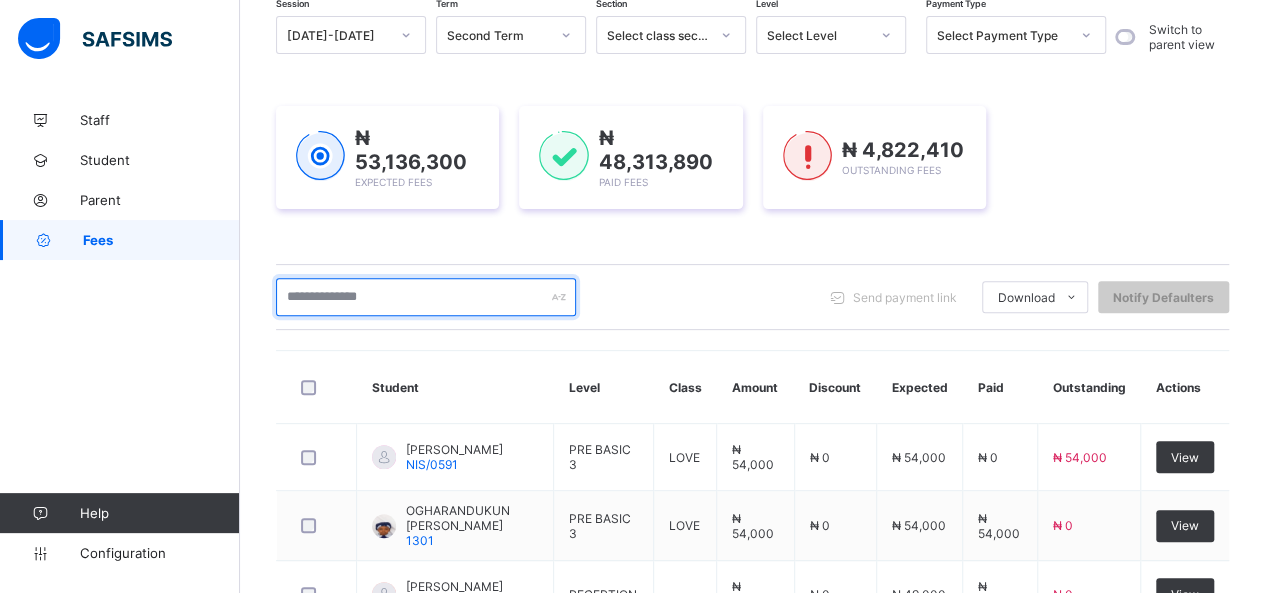 click at bounding box center [426, 297] 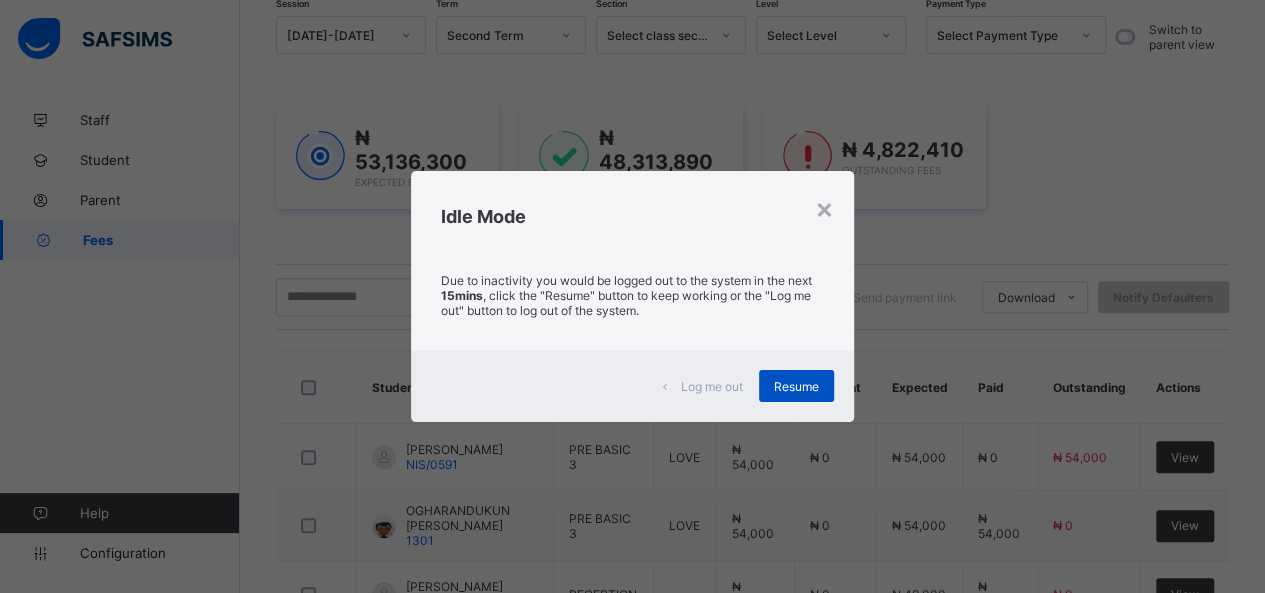 click on "Resume" at bounding box center (796, 386) 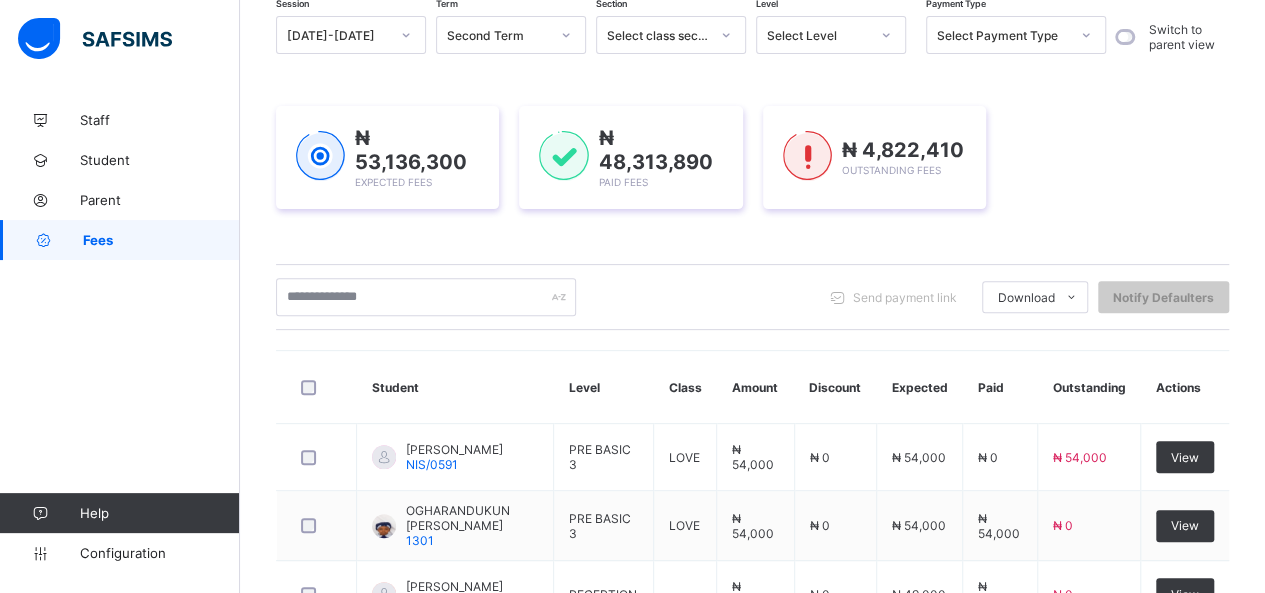 click on "Amount" at bounding box center (756, 387) 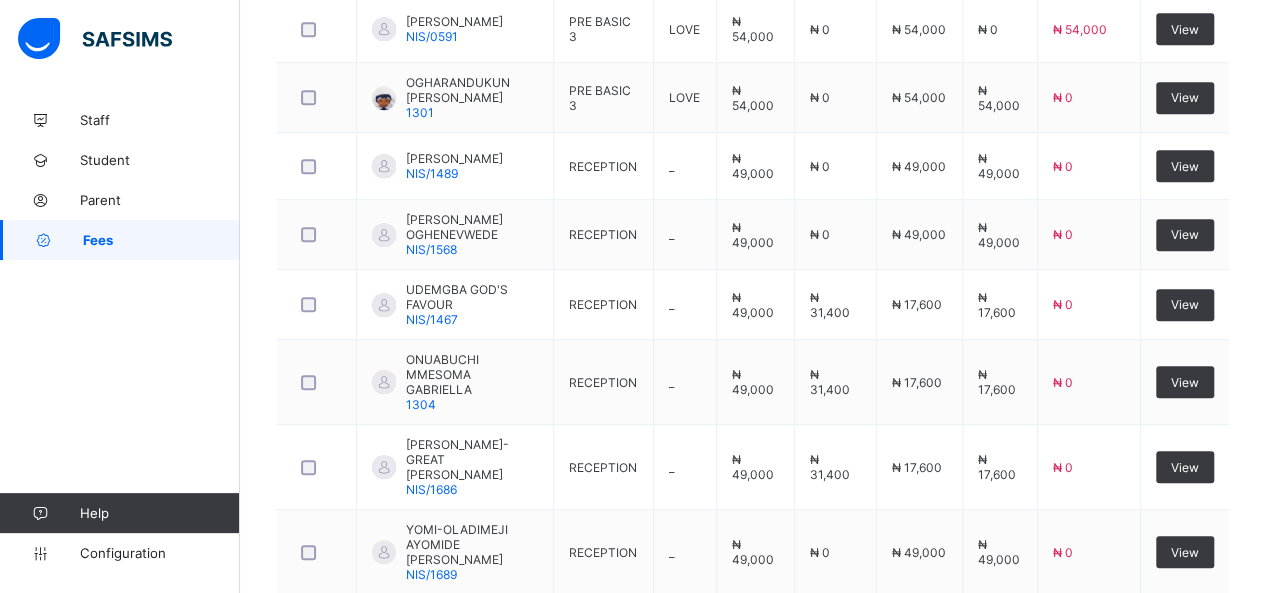 scroll, scrollTop: 630, scrollLeft: 0, axis: vertical 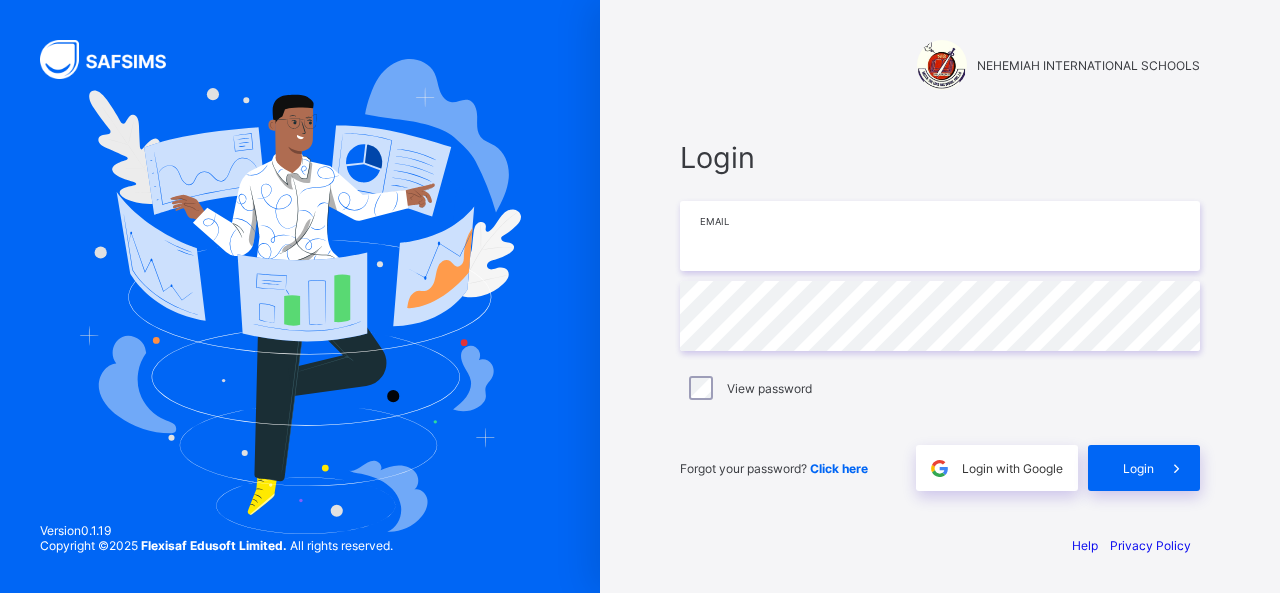 type on "**********" 